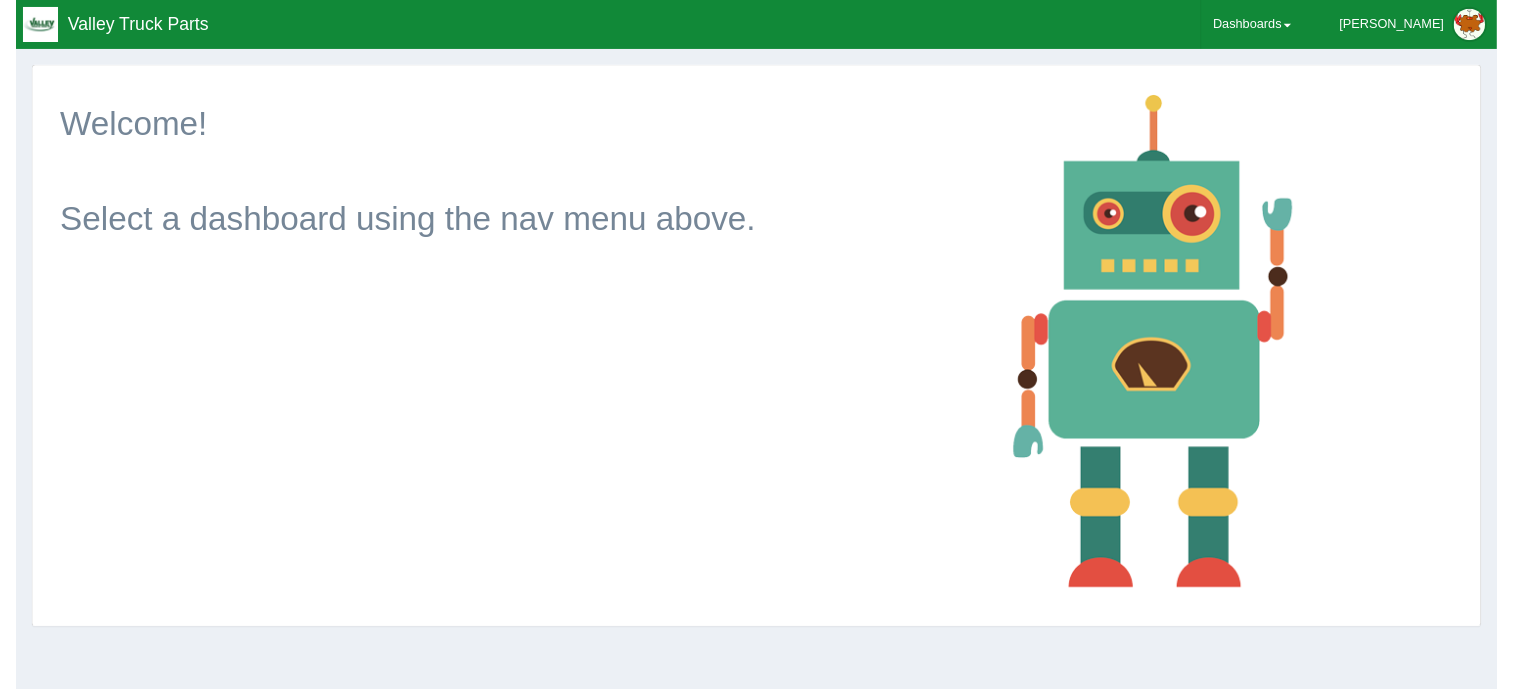 scroll, scrollTop: 0, scrollLeft: 0, axis: both 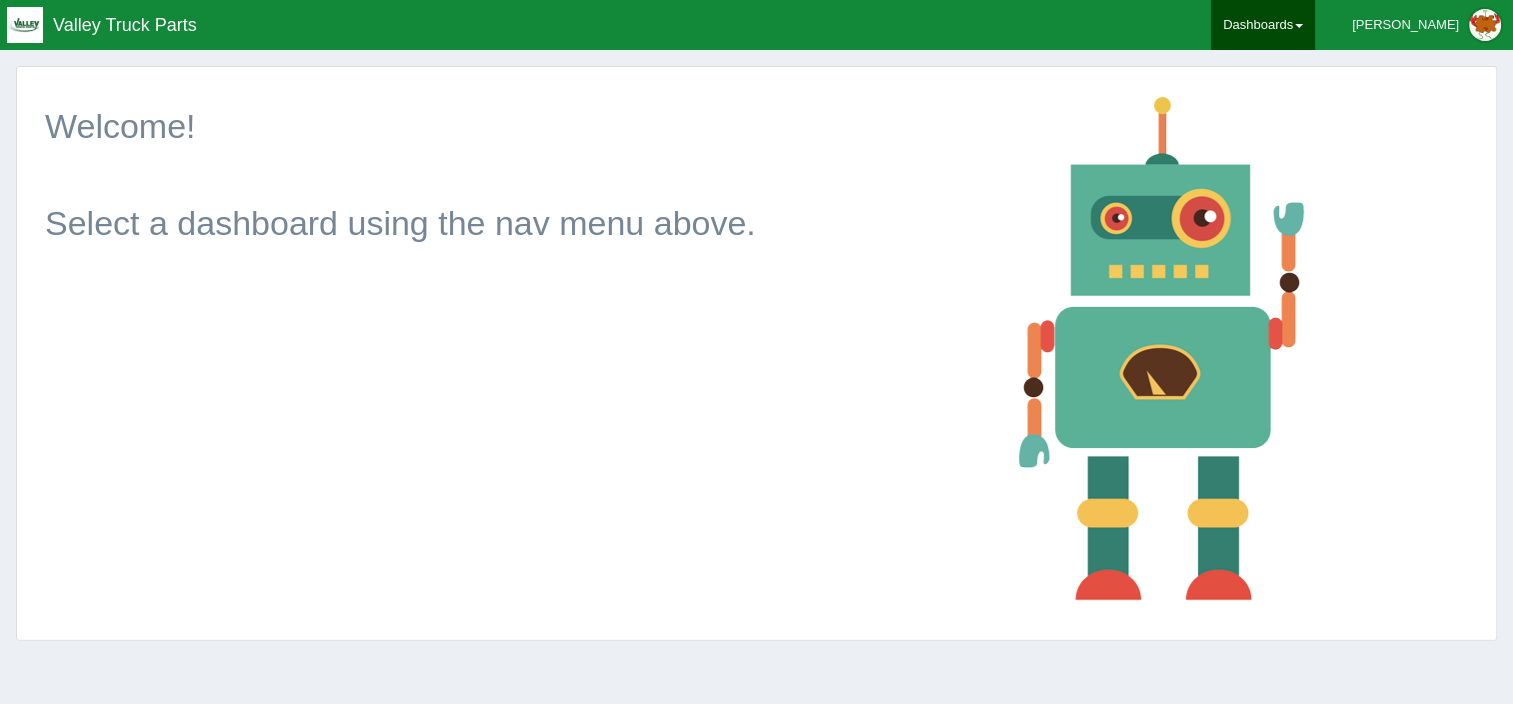 click on "Dashboards" at bounding box center (1263, 25) 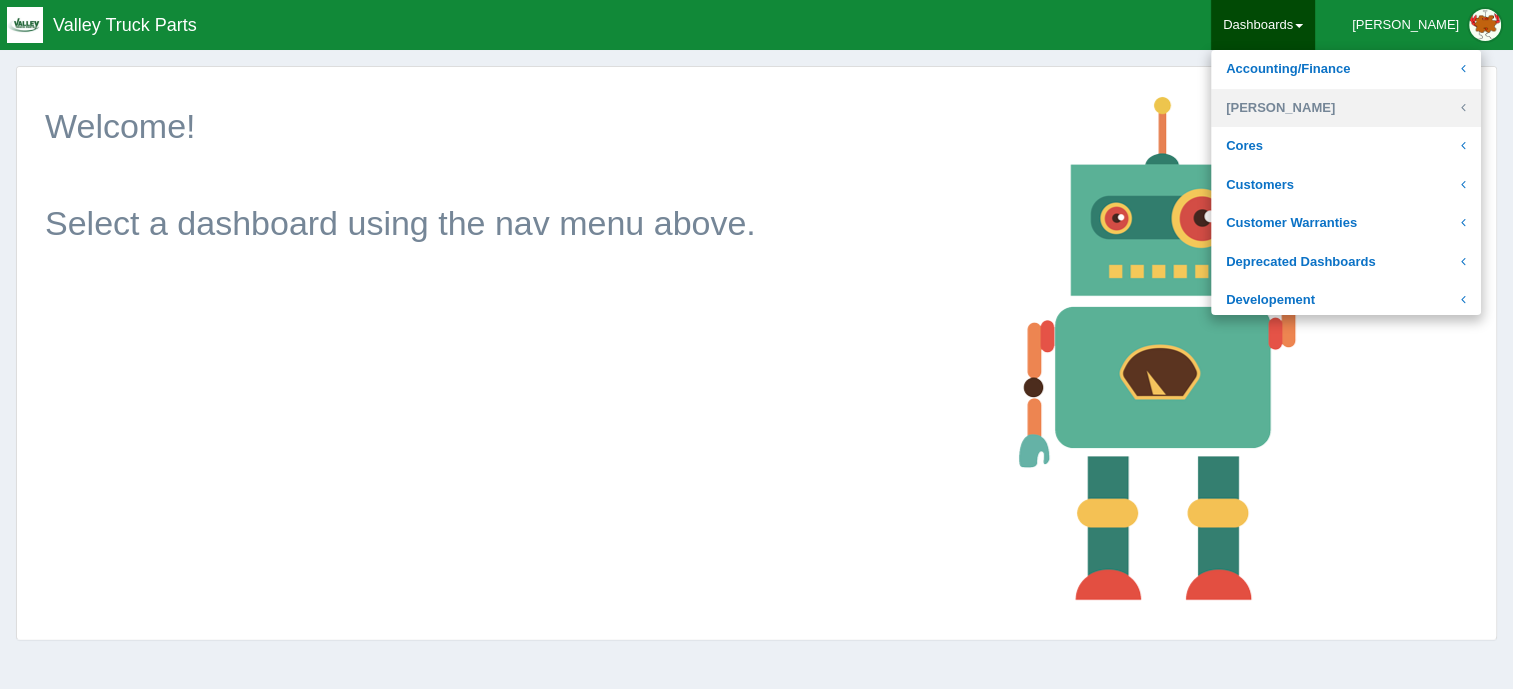 click on "[PERSON_NAME]" at bounding box center [1346, 108] 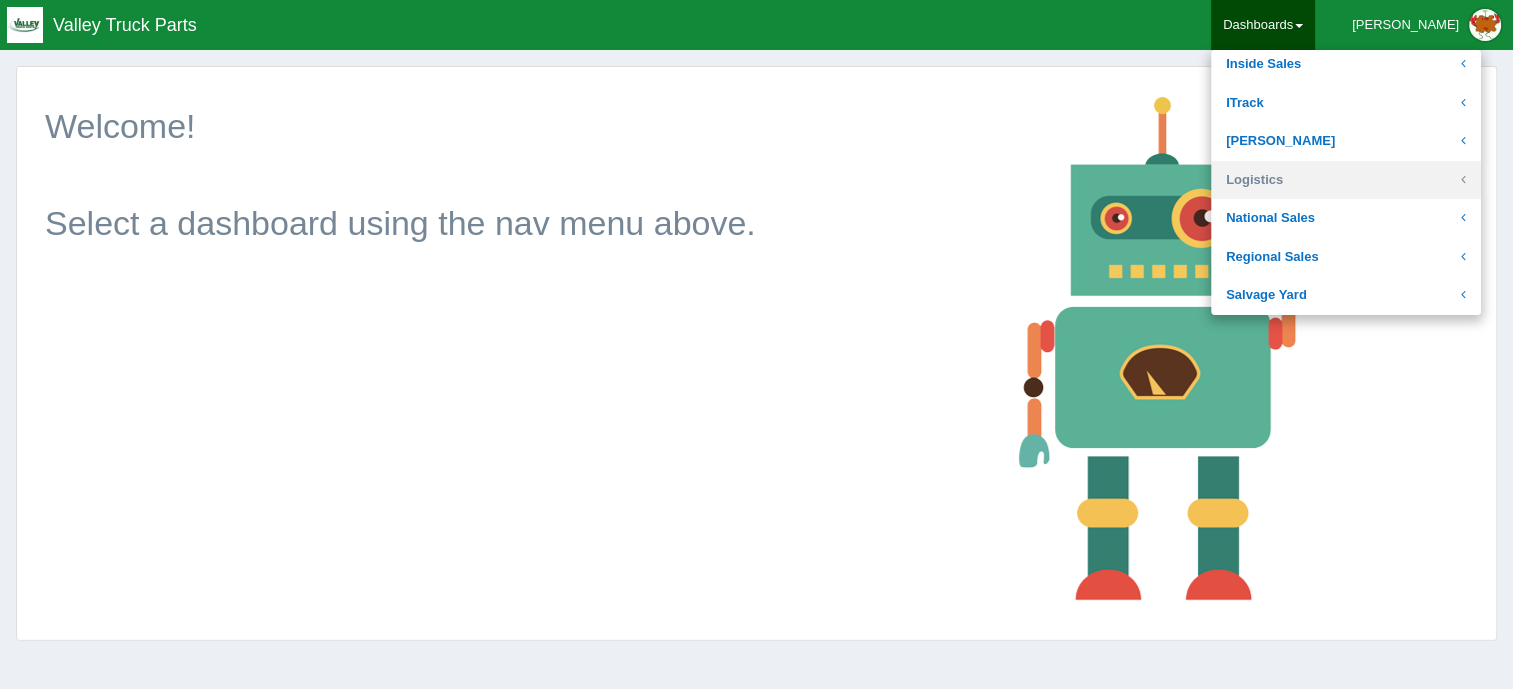 click on "Logistics" at bounding box center (1346, 180) 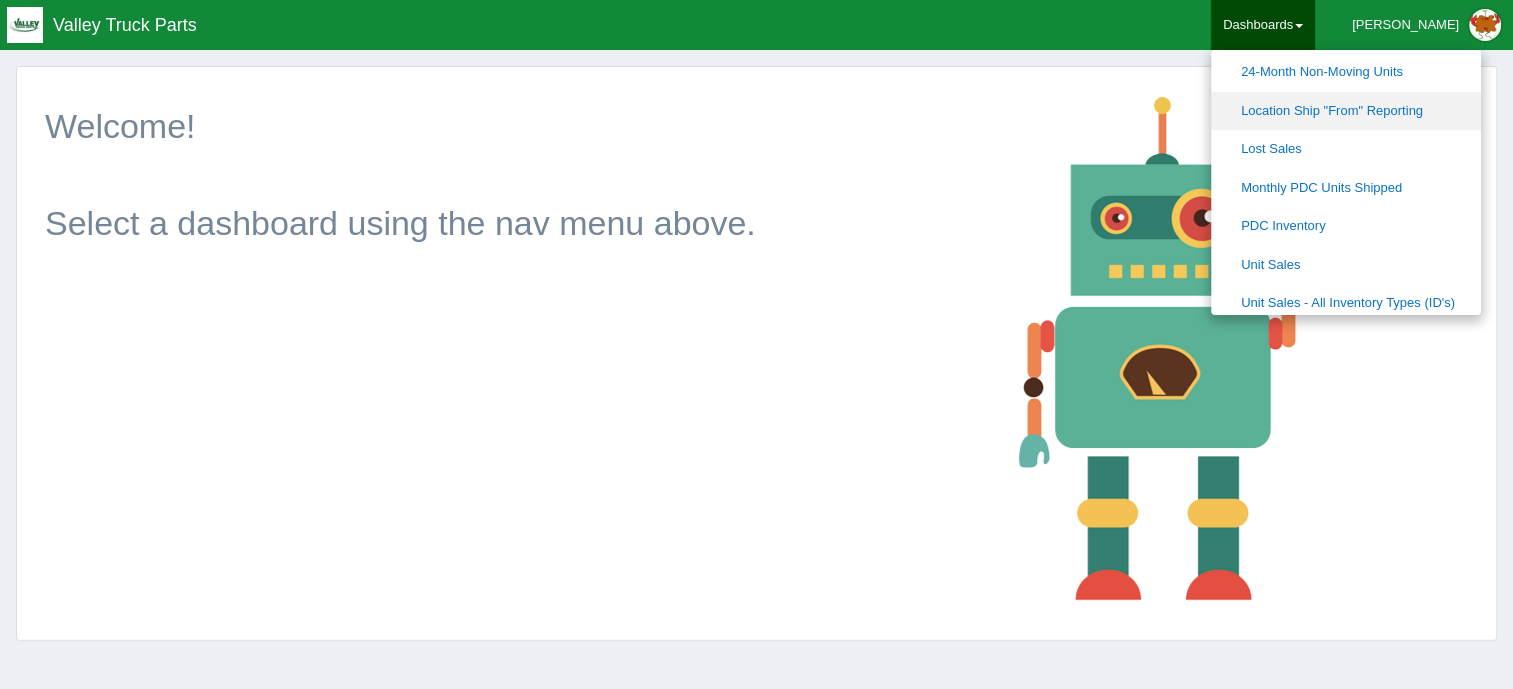 scroll, scrollTop: 598, scrollLeft: 0, axis: vertical 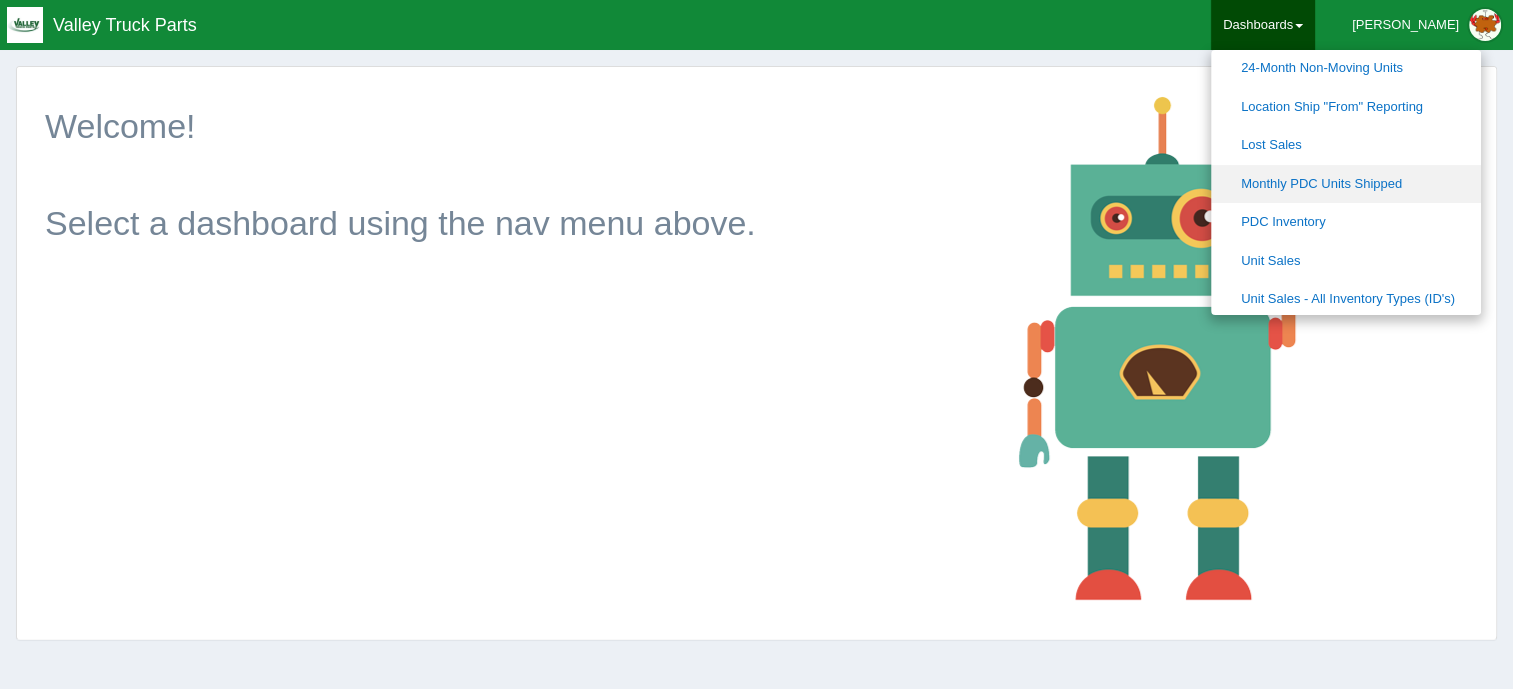 click on "Monthly PDC Units Shipped" at bounding box center [1346, 184] 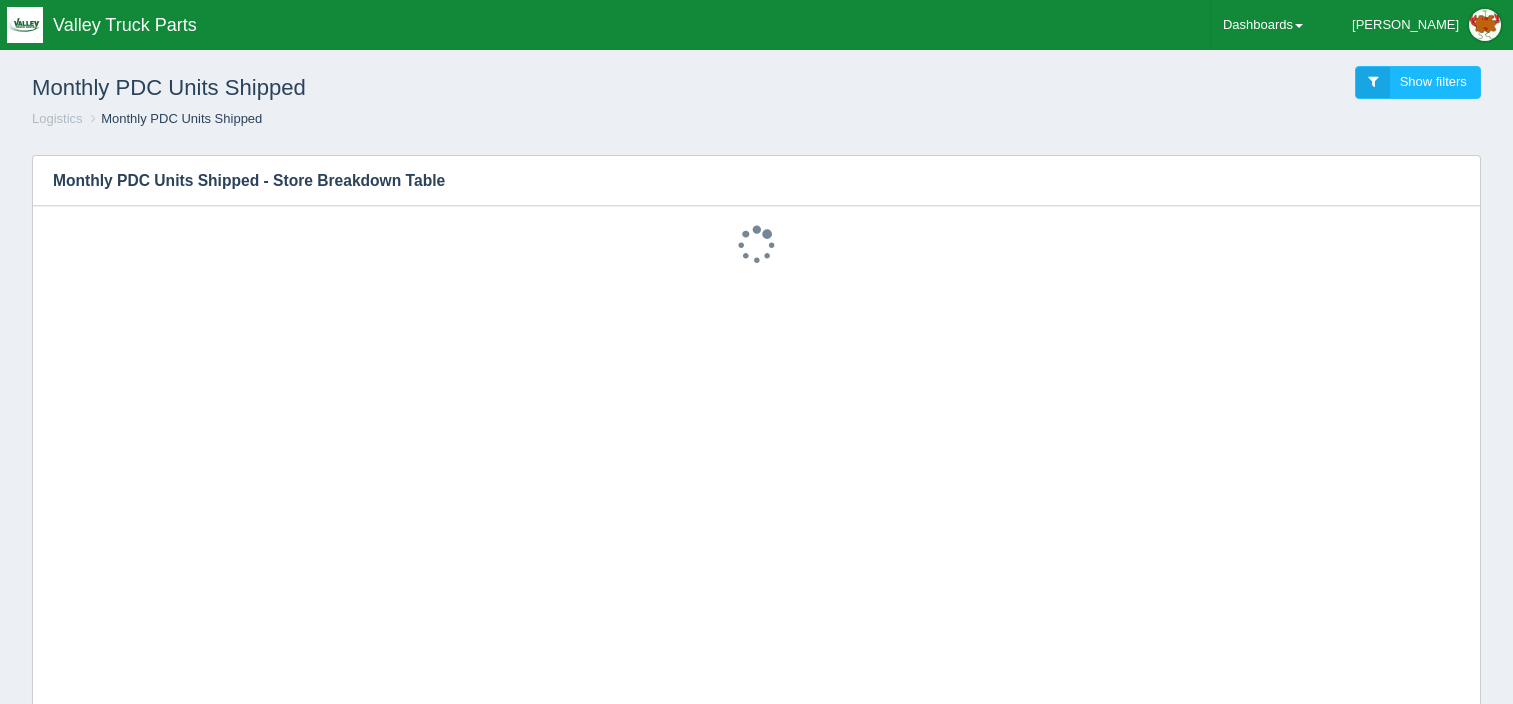 scroll, scrollTop: 0, scrollLeft: 0, axis: both 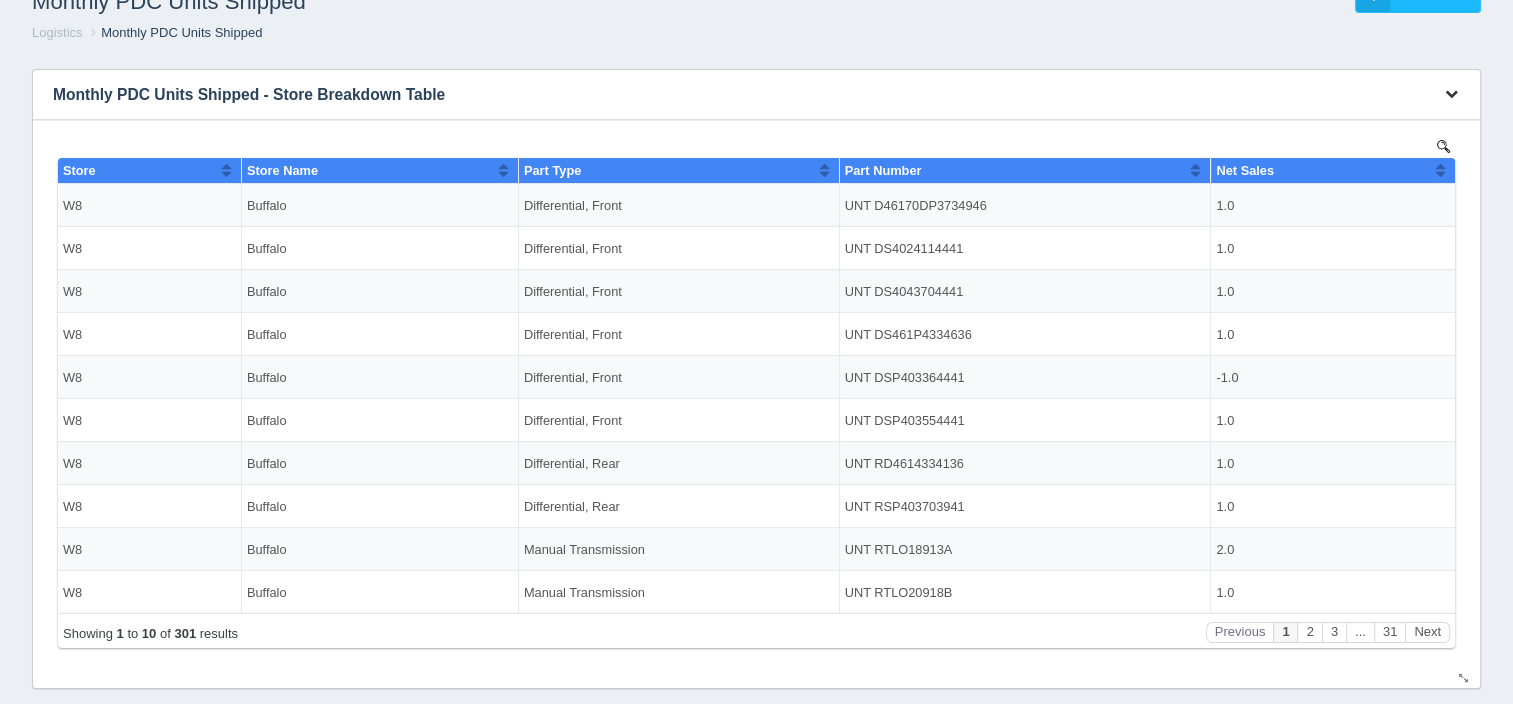 click at bounding box center [1451, 94] 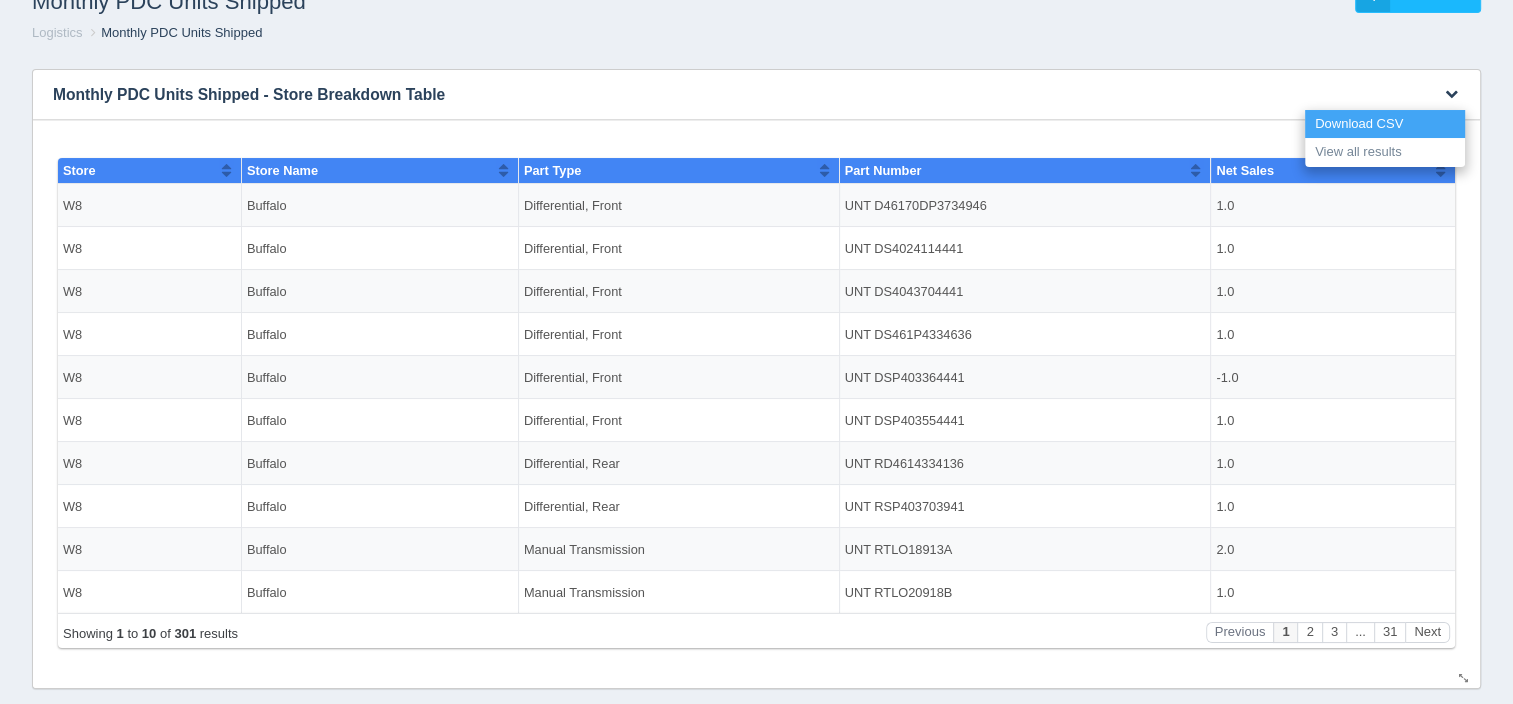 click on "Download CSV" at bounding box center (1385, 124) 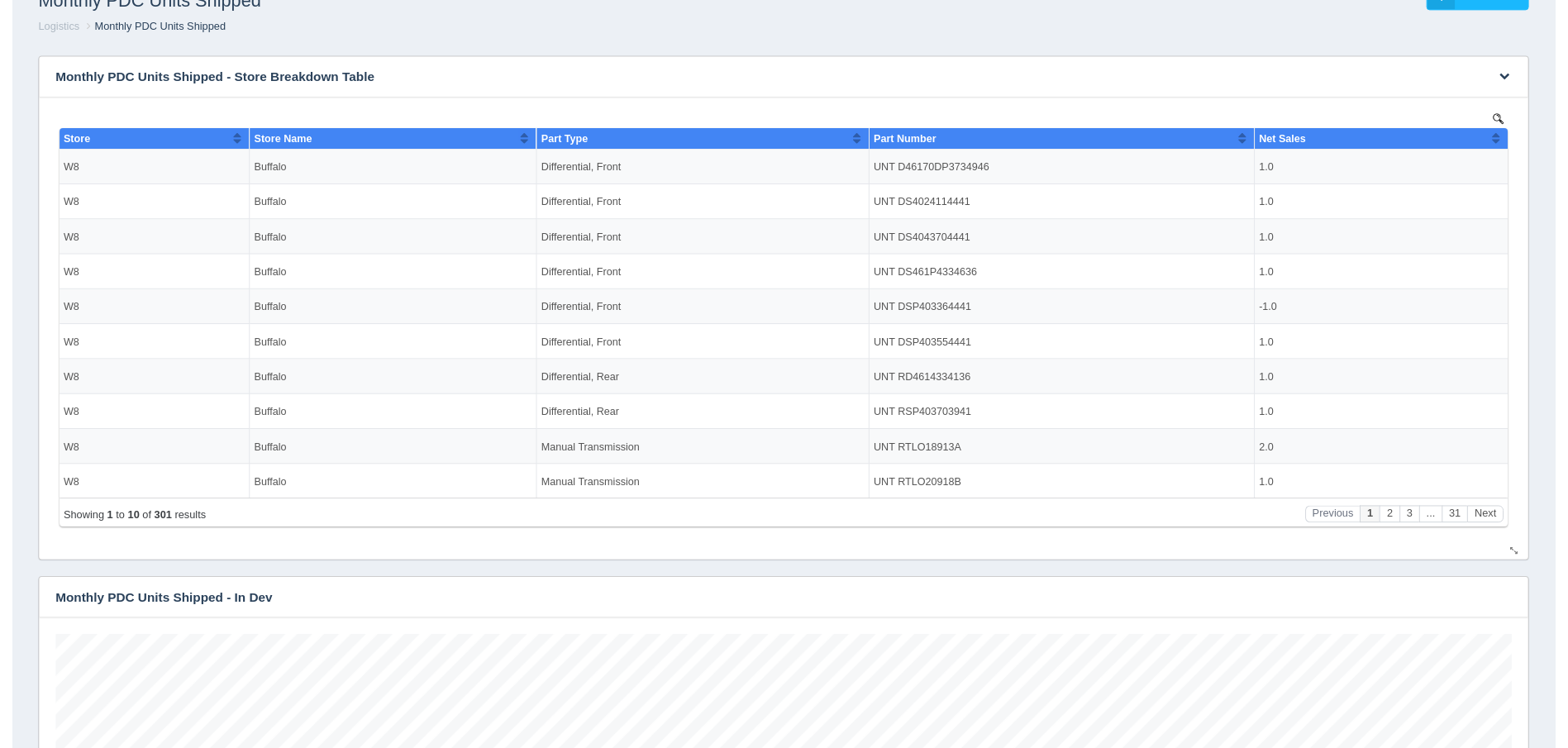 scroll, scrollTop: 0, scrollLeft: 0, axis: both 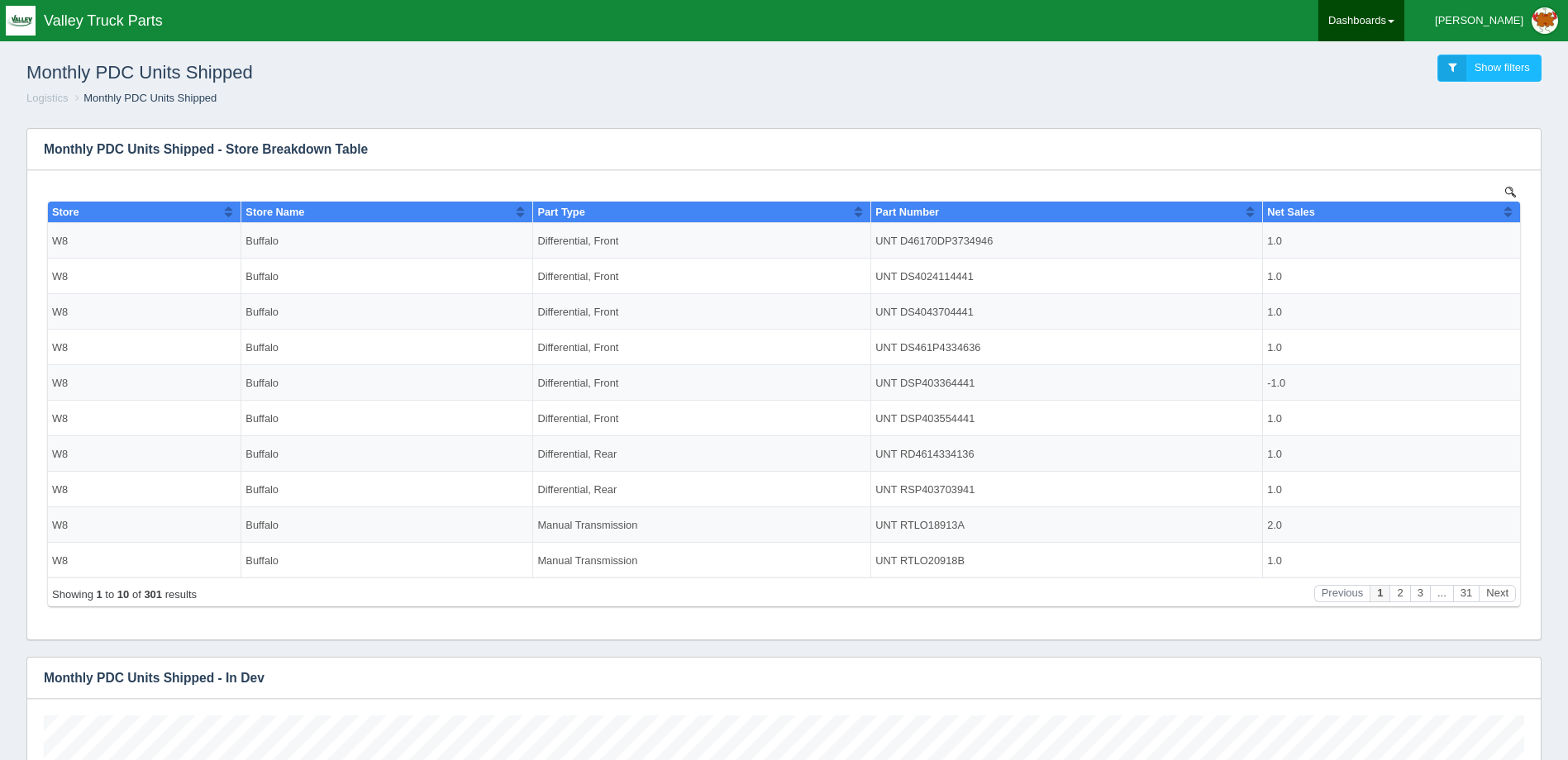click on "Dashboards" at bounding box center [1361, 21] 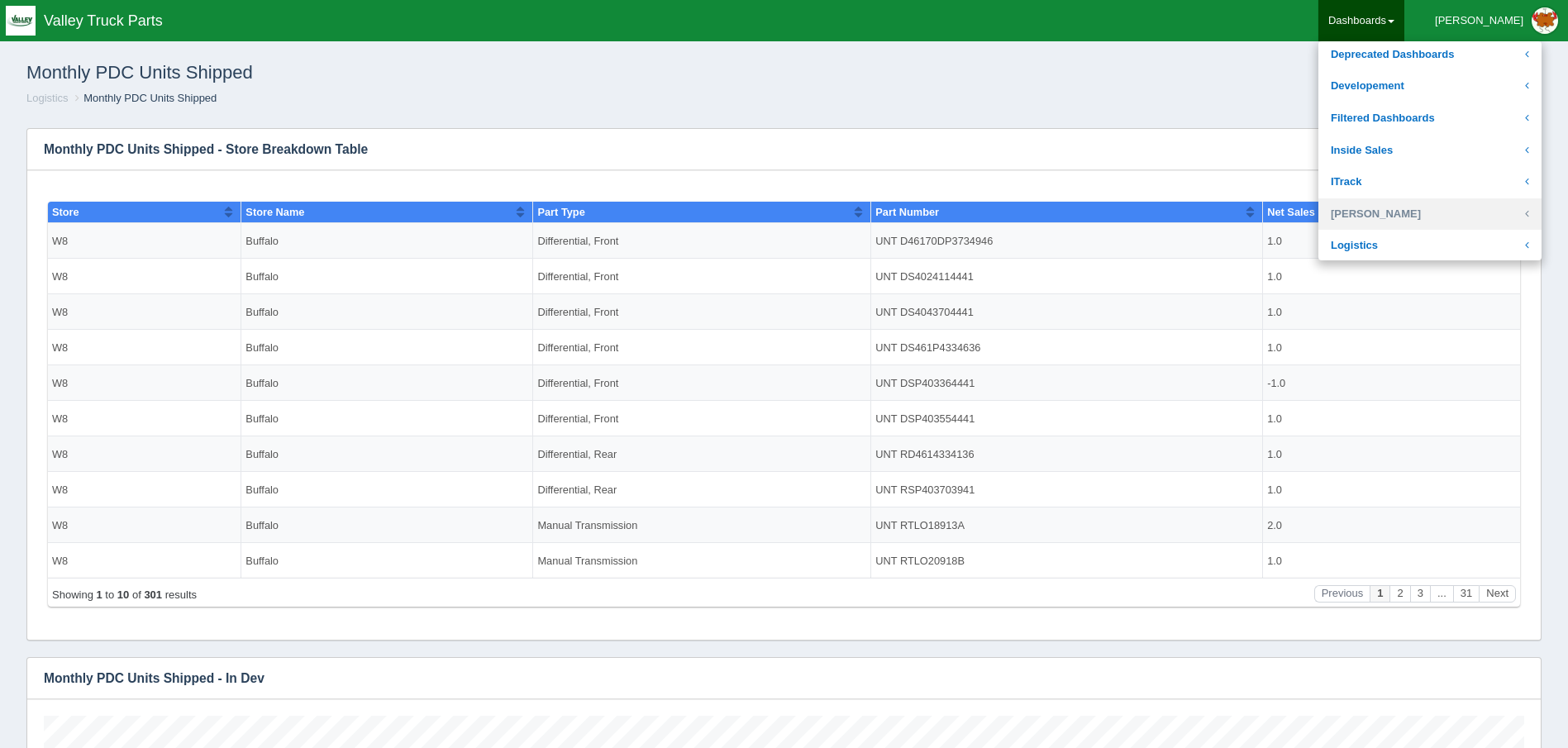 scroll, scrollTop: 165, scrollLeft: 0, axis: vertical 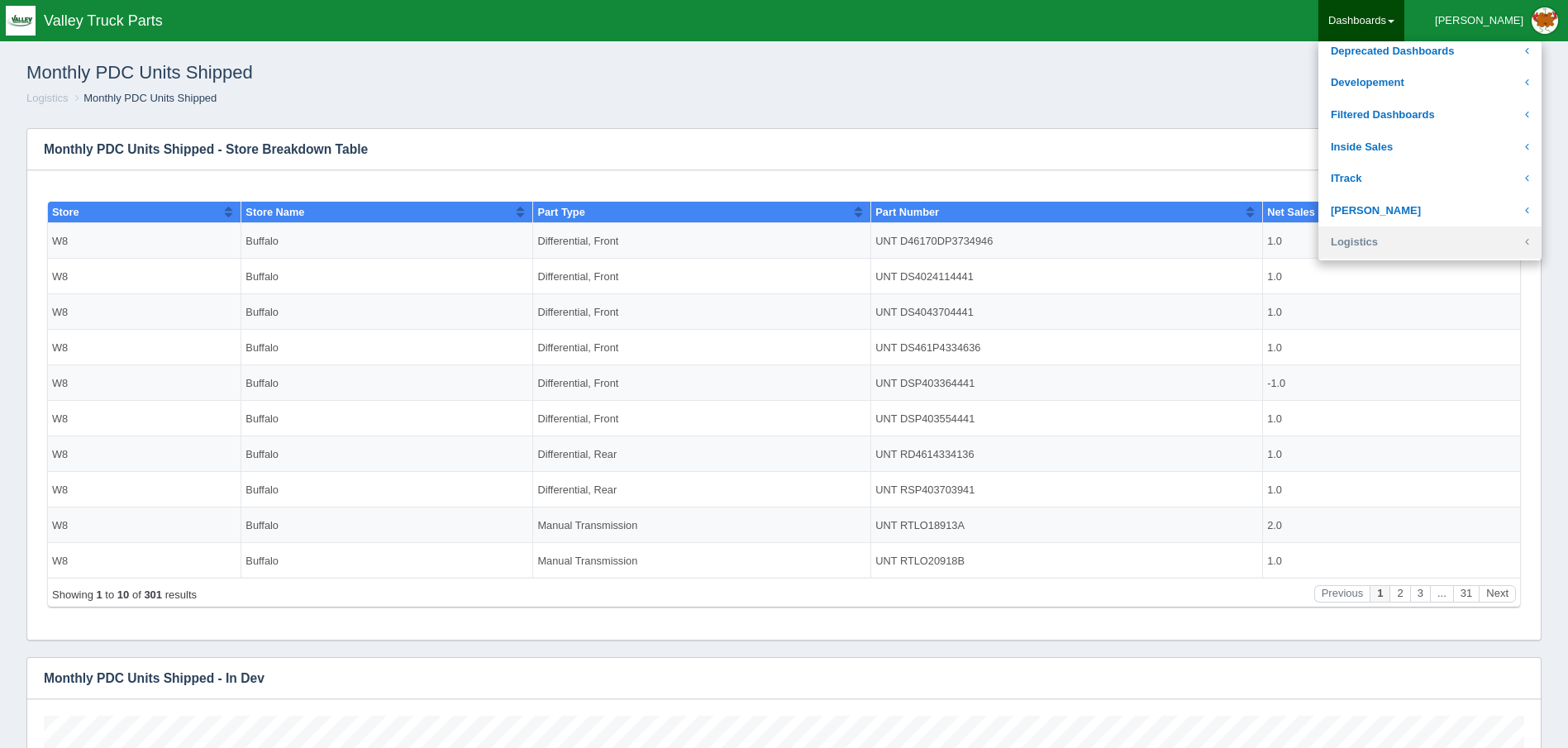click on "Logistics" at bounding box center (1430, 242) 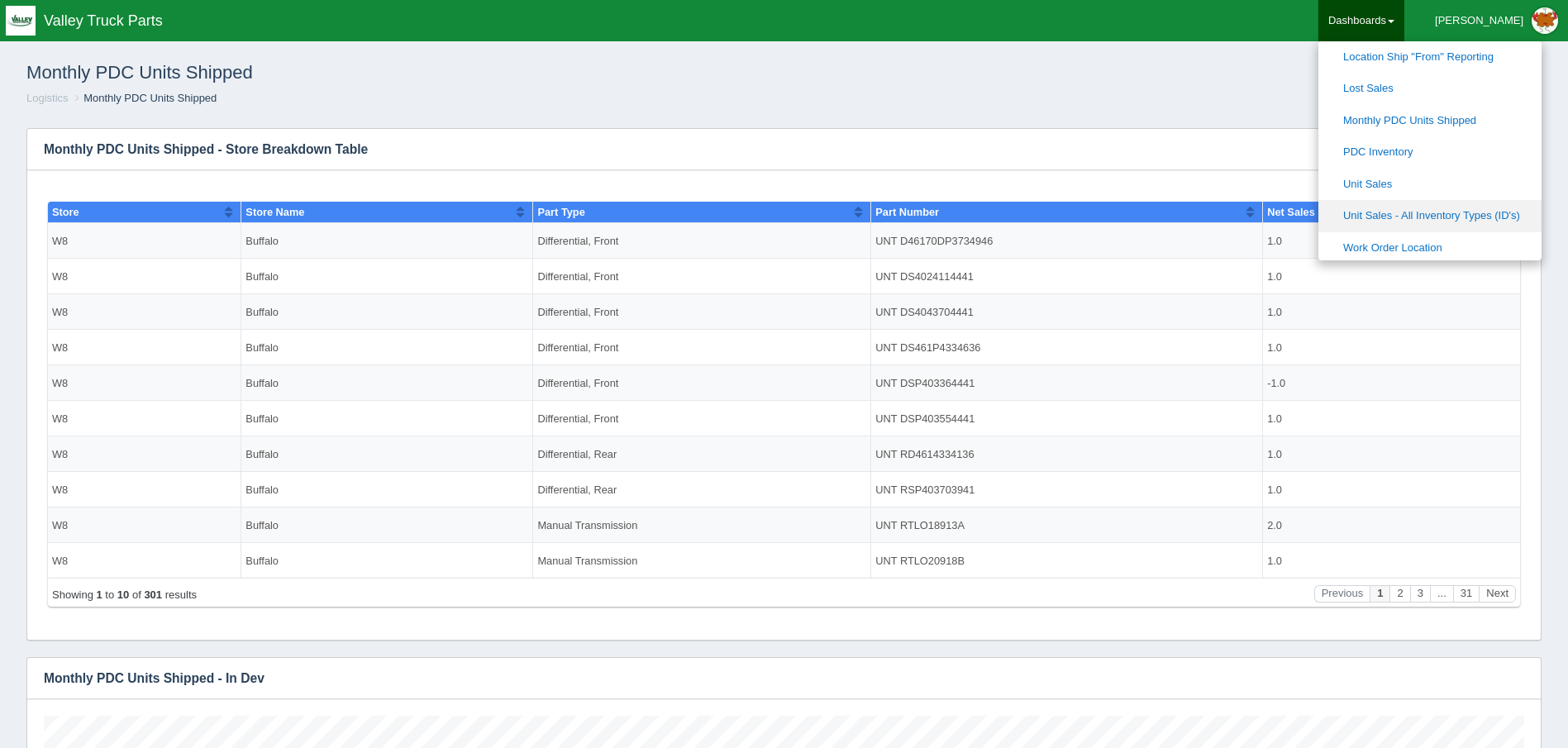 scroll, scrollTop: 496, scrollLeft: 0, axis: vertical 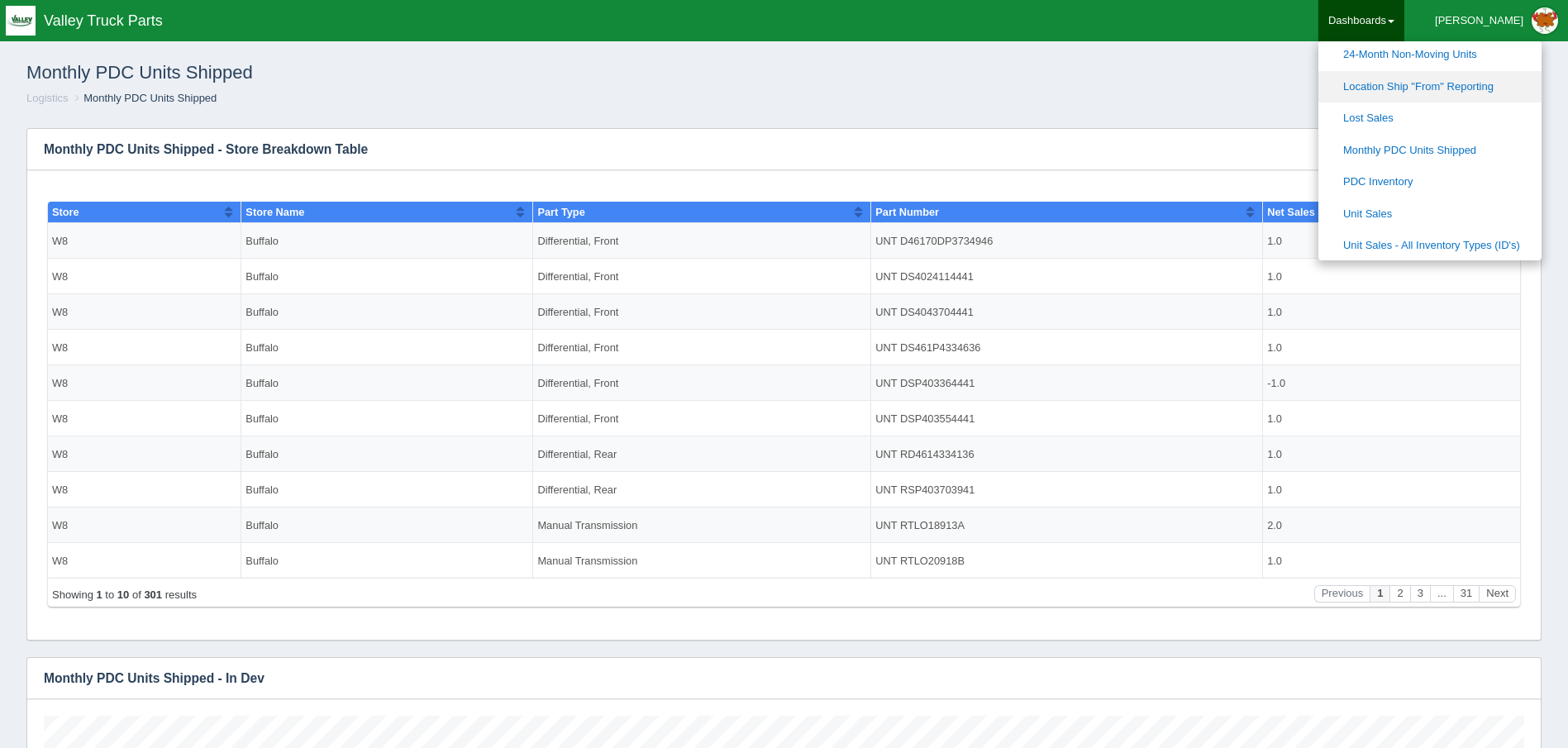 click on "Location Ship "From" Reporting" at bounding box center (1430, 87) 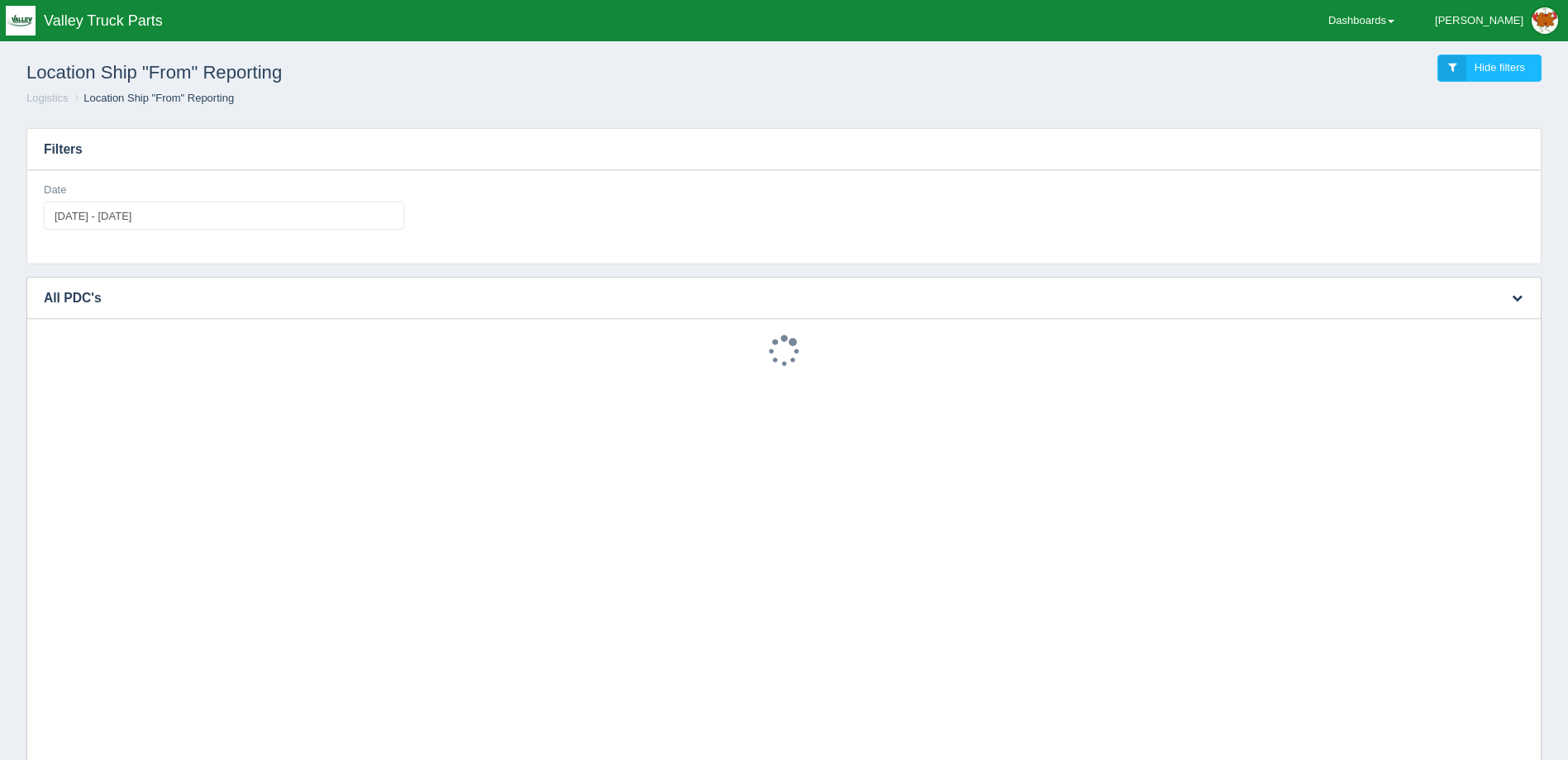 scroll, scrollTop: 0, scrollLeft: 0, axis: both 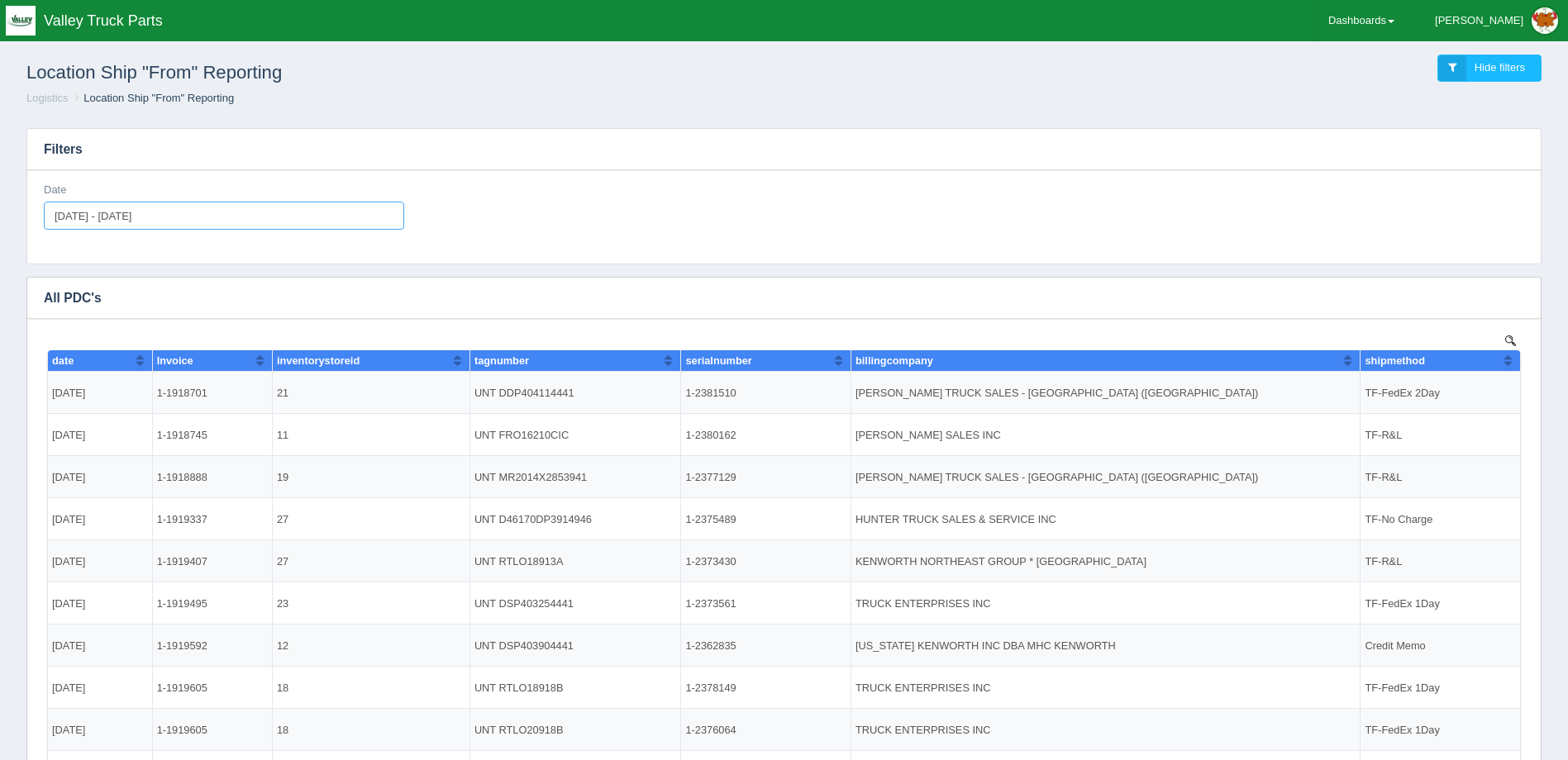 type on "2025-07-14" 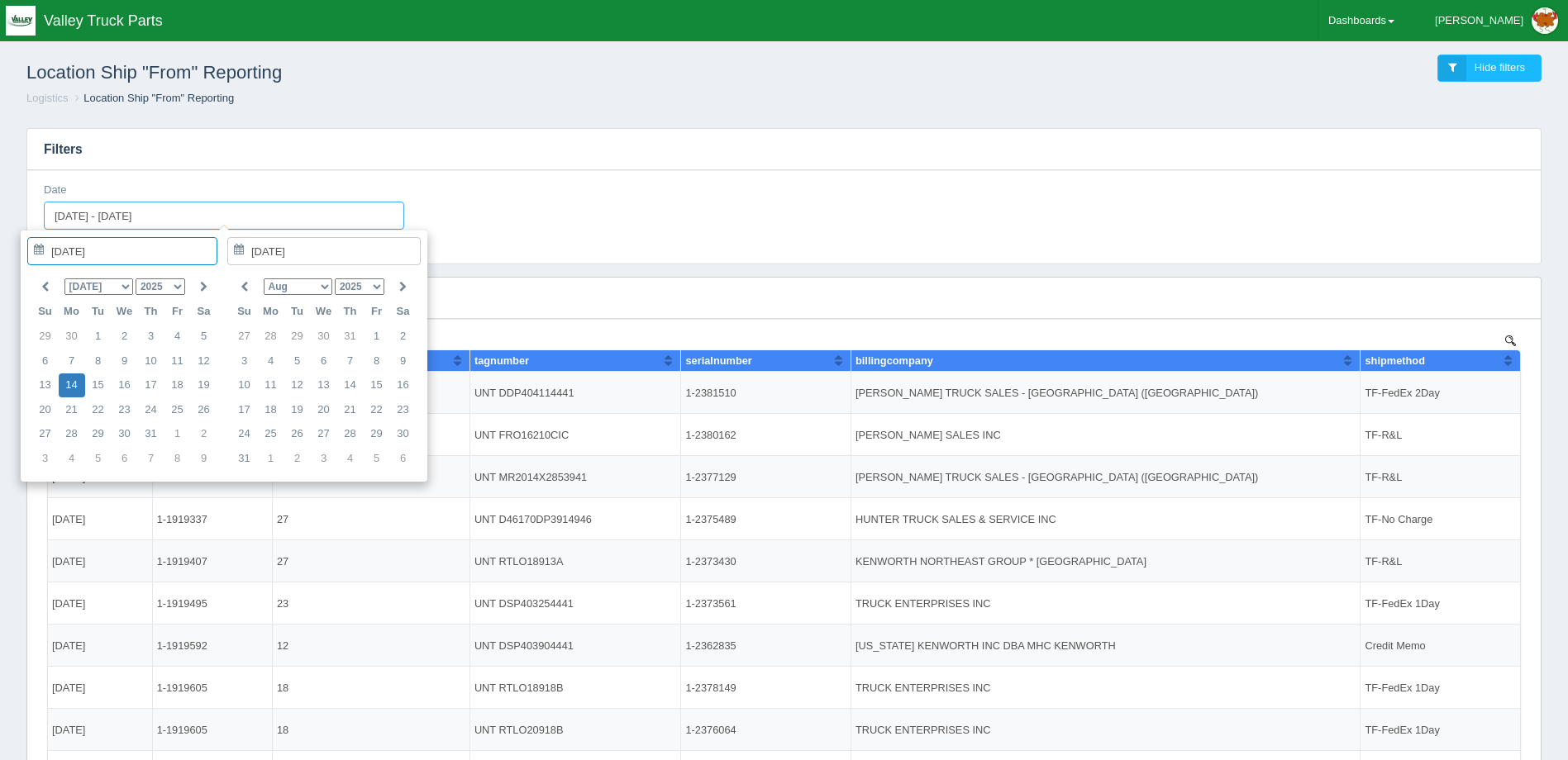 drag, startPoint x: 193, startPoint y: 205, endPoint x: -229, endPoint y: 230, distance: 422.7399 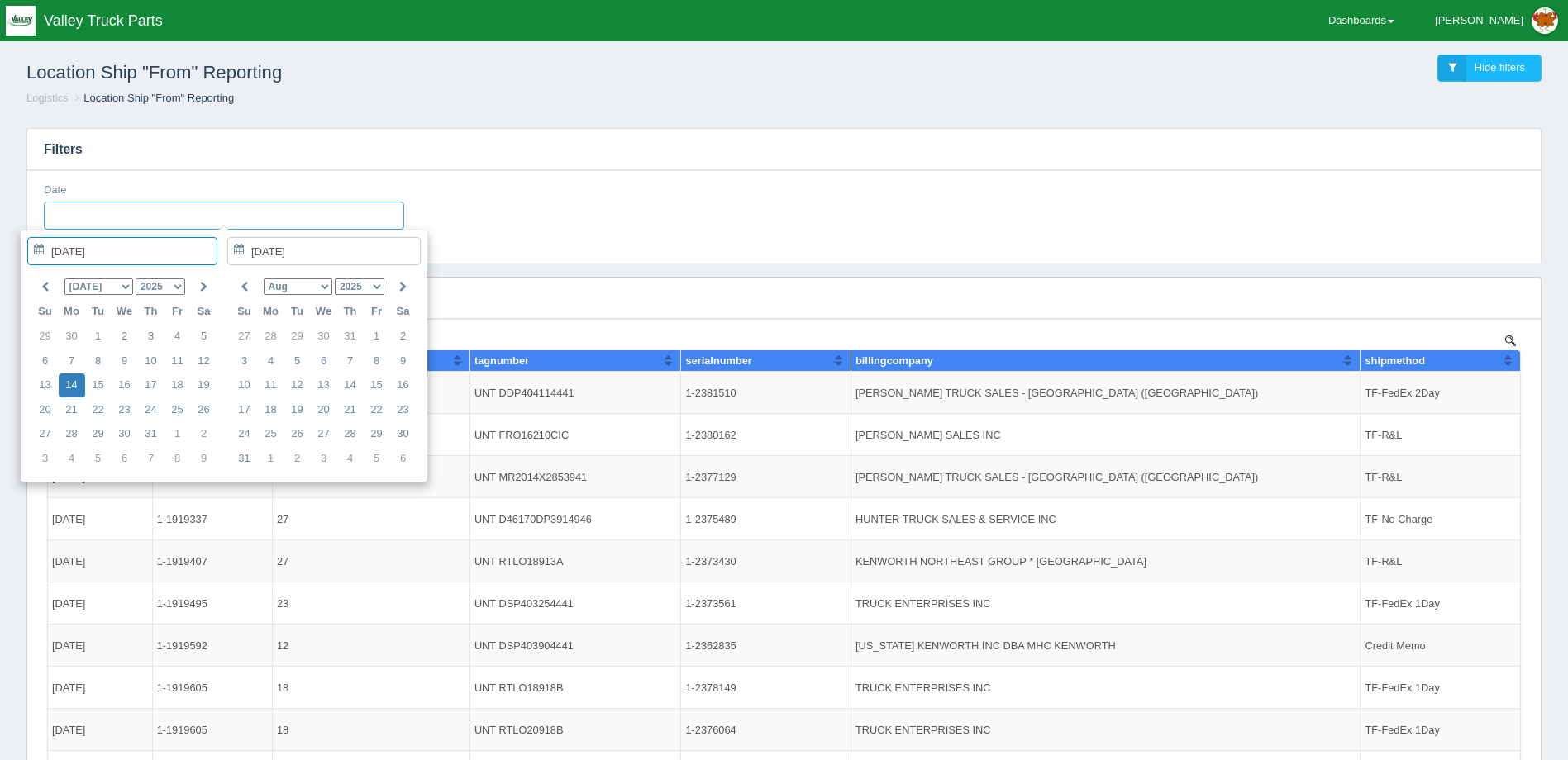 type on "2025-07-14" 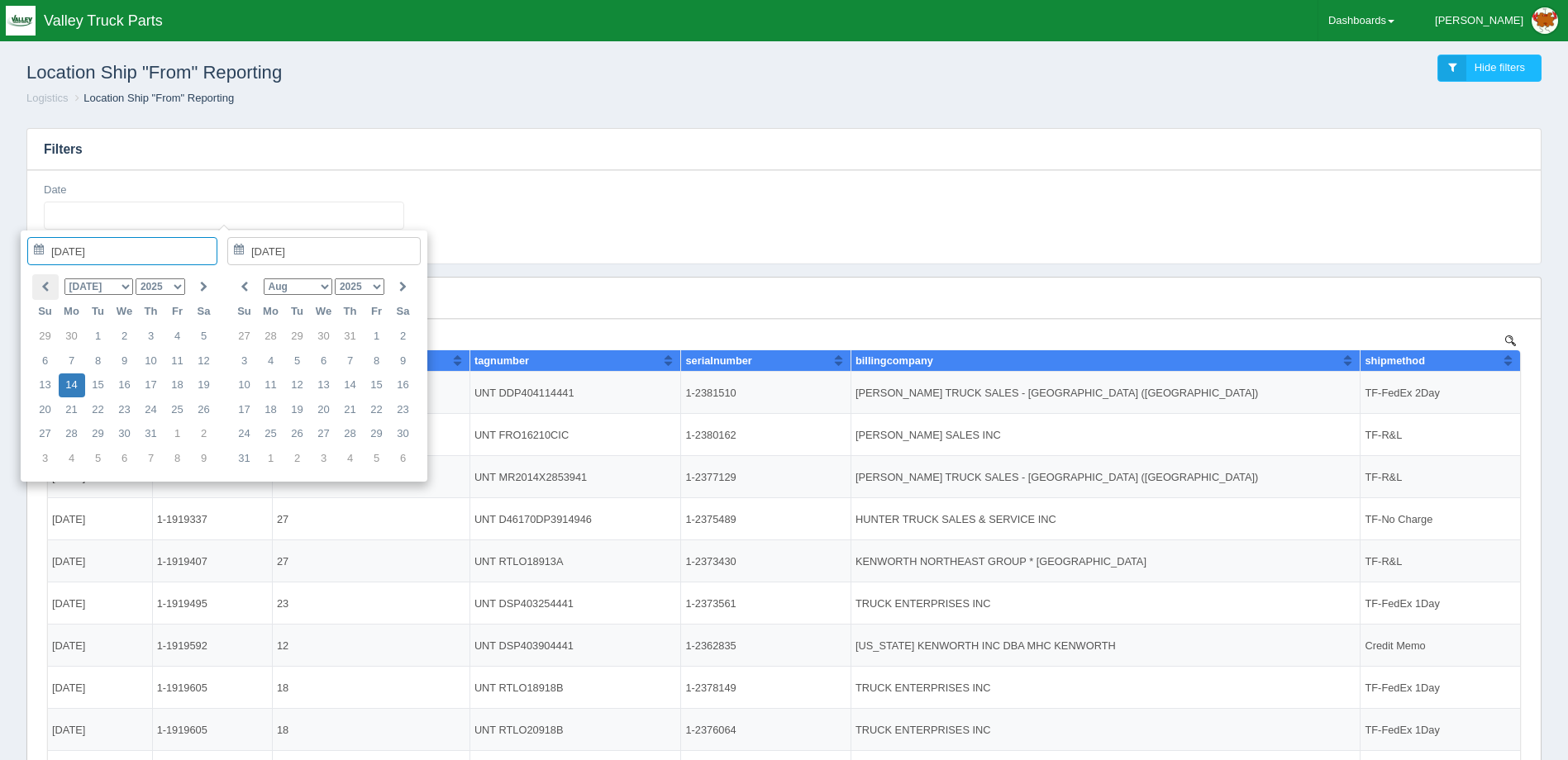 type on "2025-07-14 - 2025-07-14" 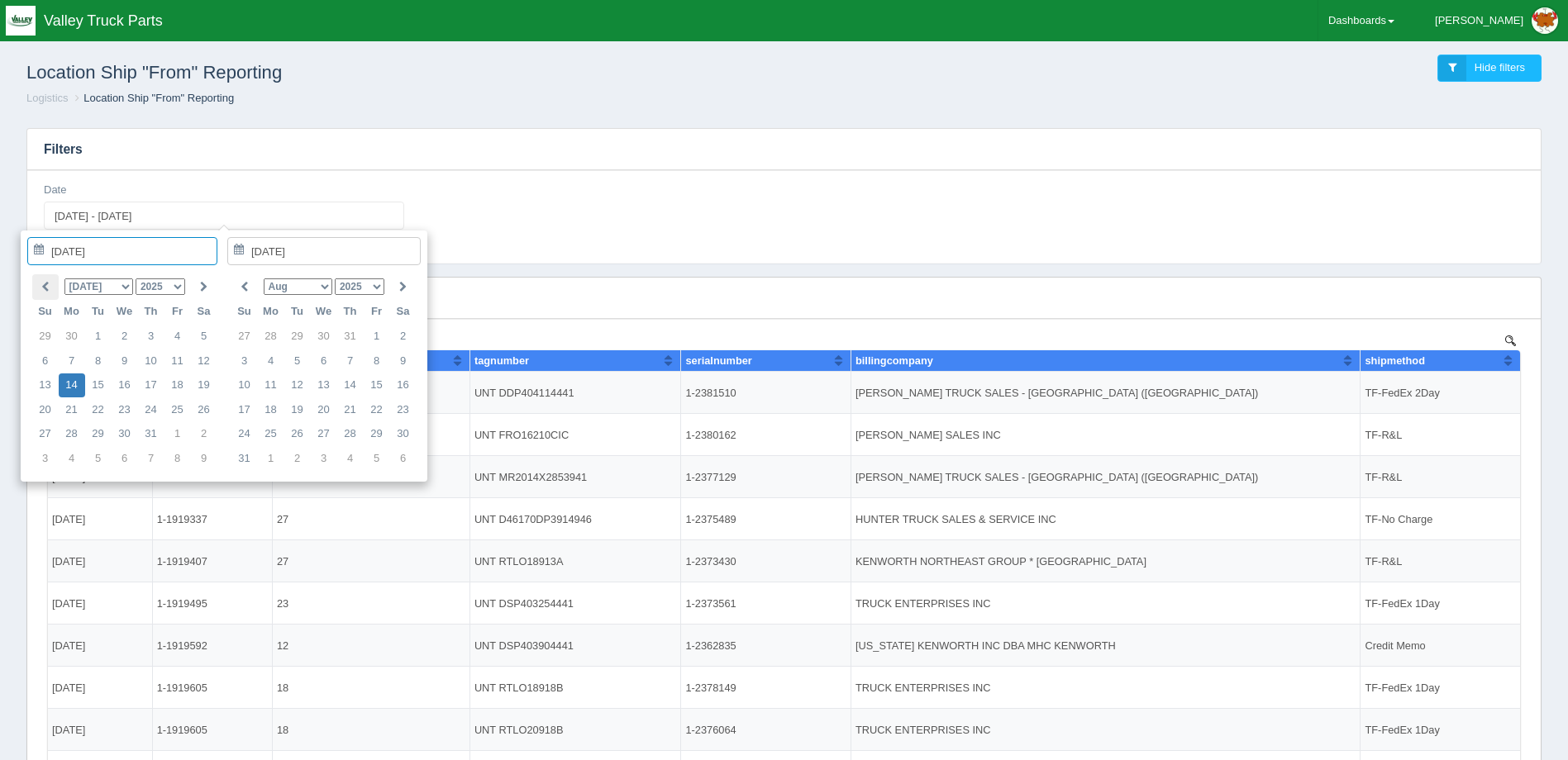 click at bounding box center (45, 287) 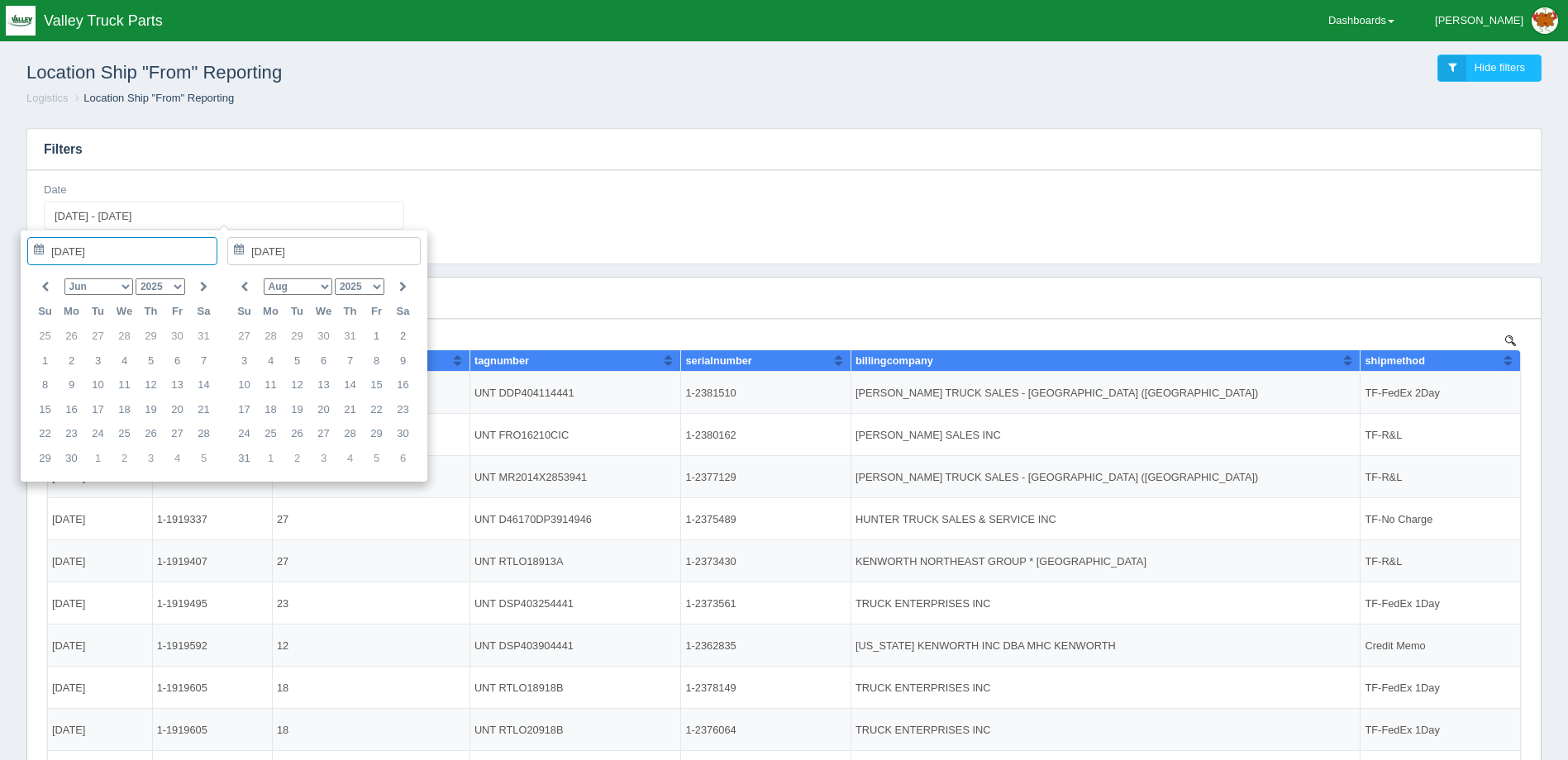 click at bounding box center [45, 287] 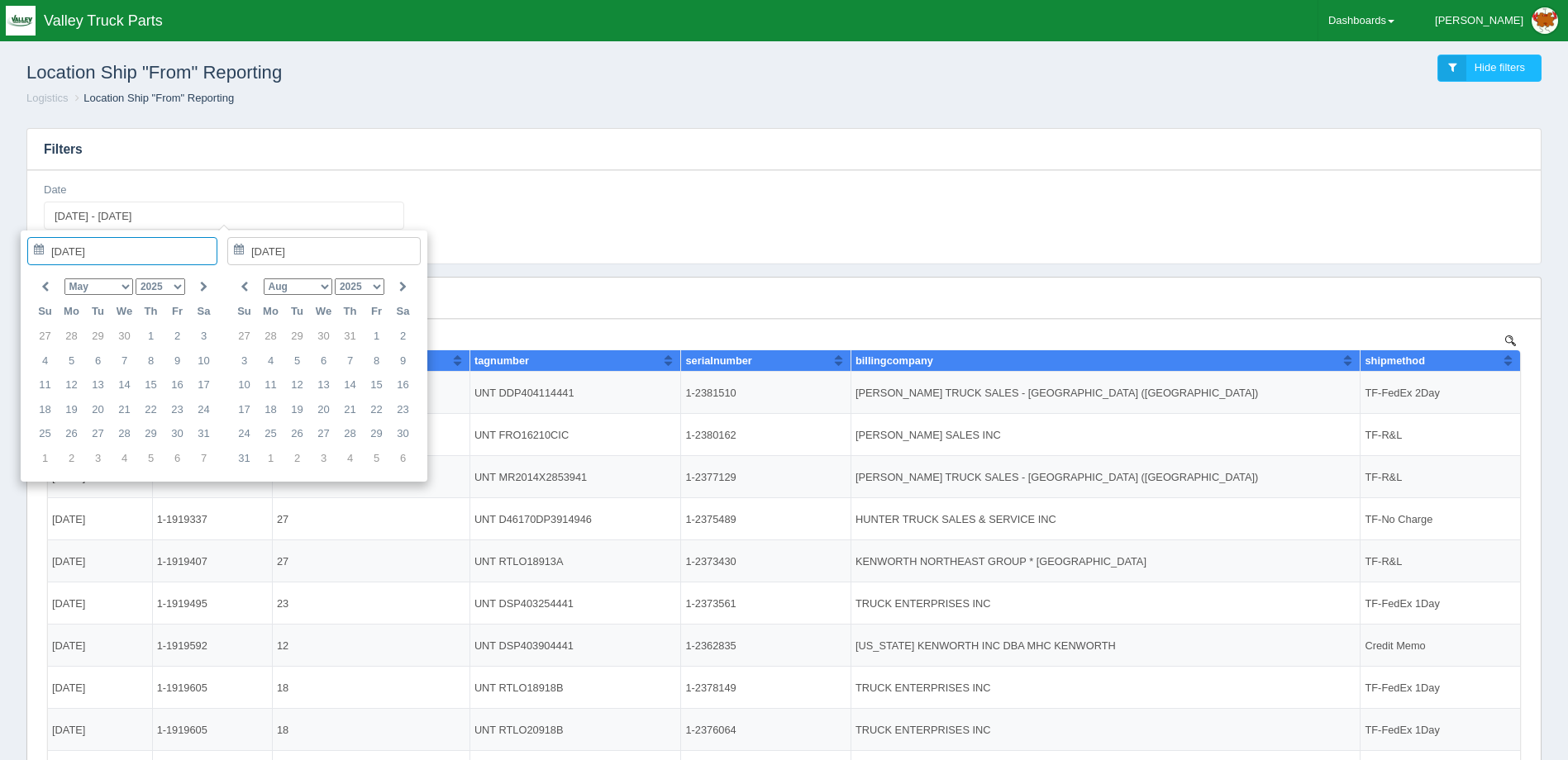 click at bounding box center (45, 287) 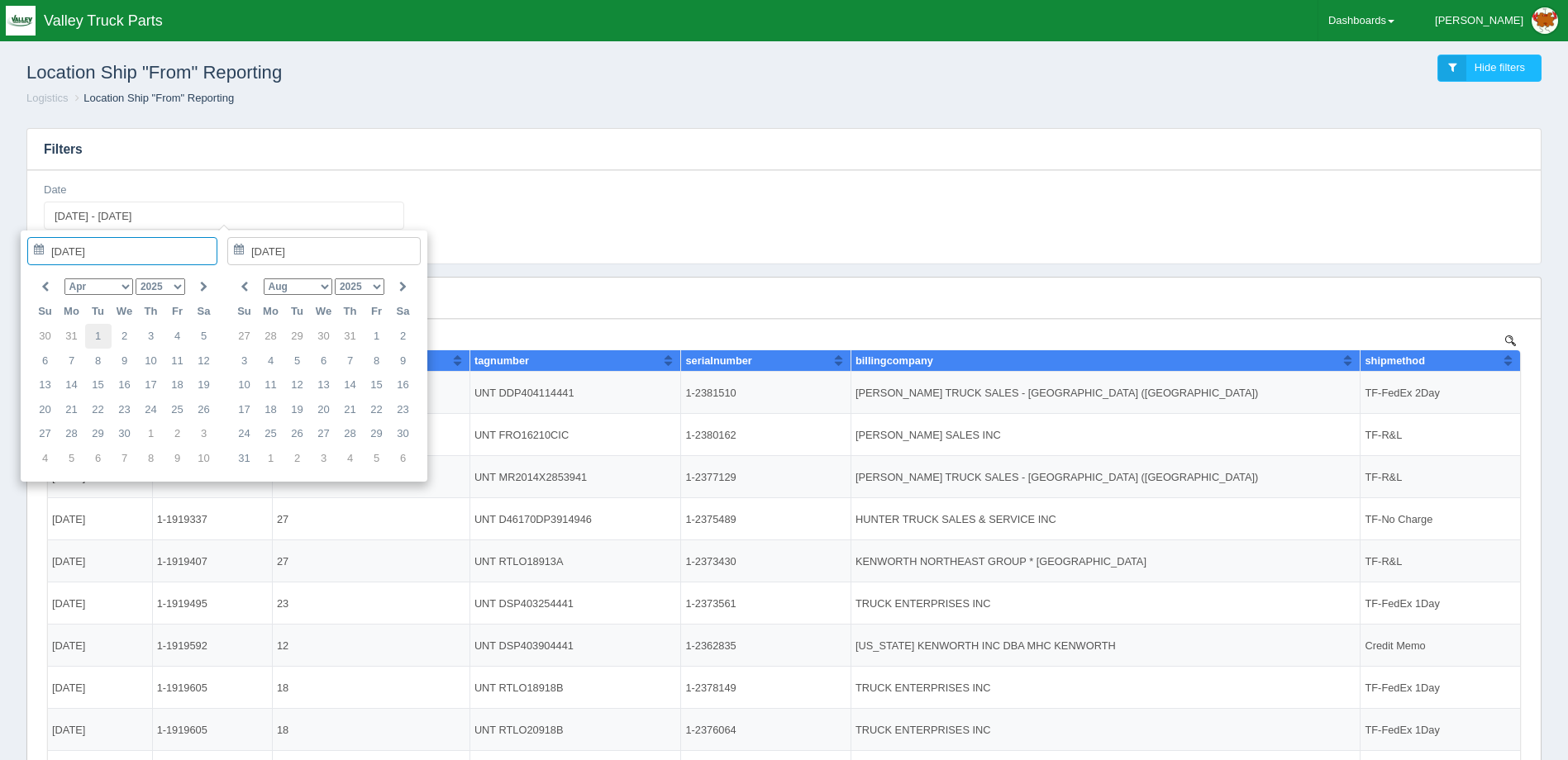 type on "2025-04-01" 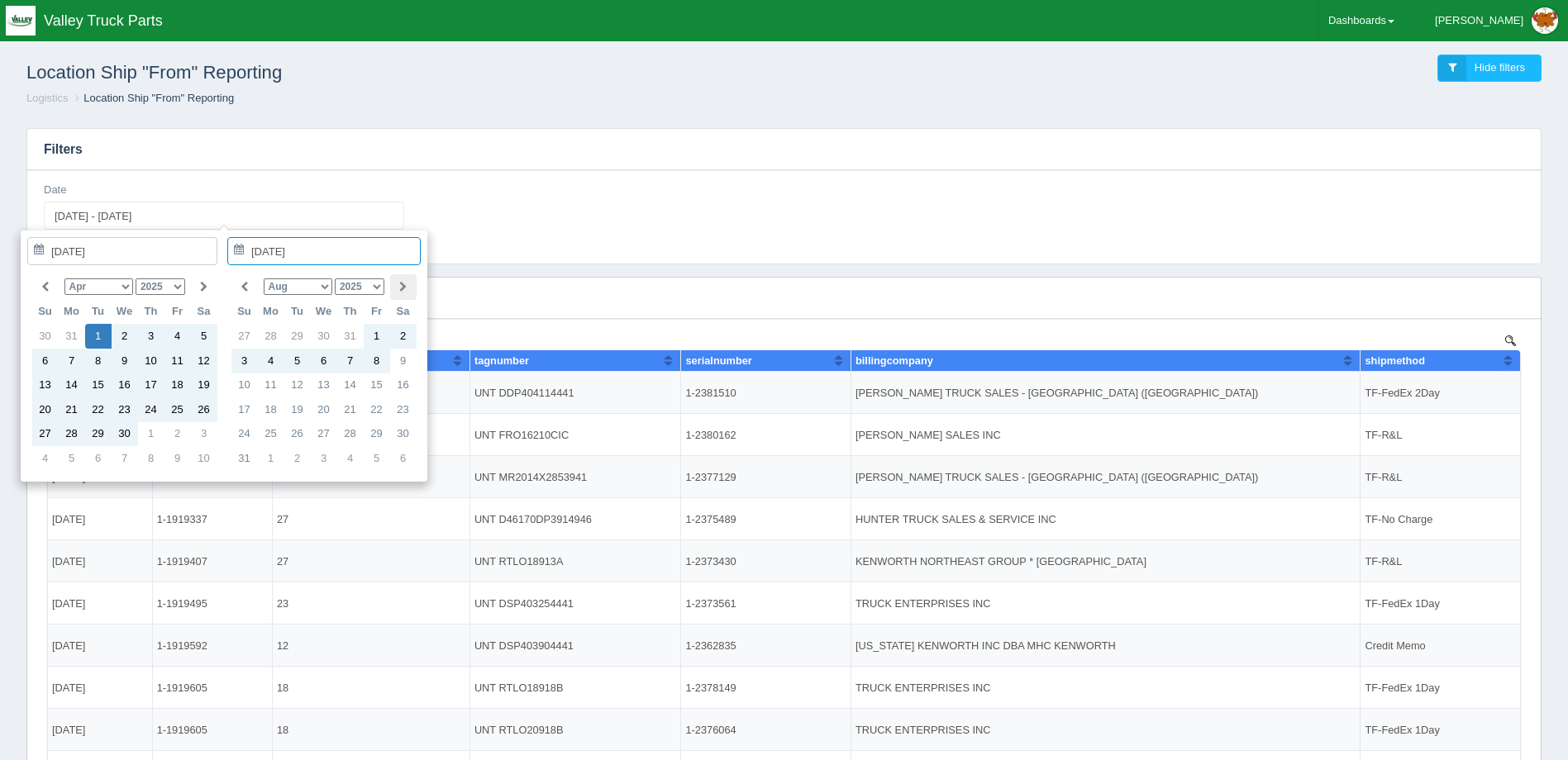 click at bounding box center [403, 287] 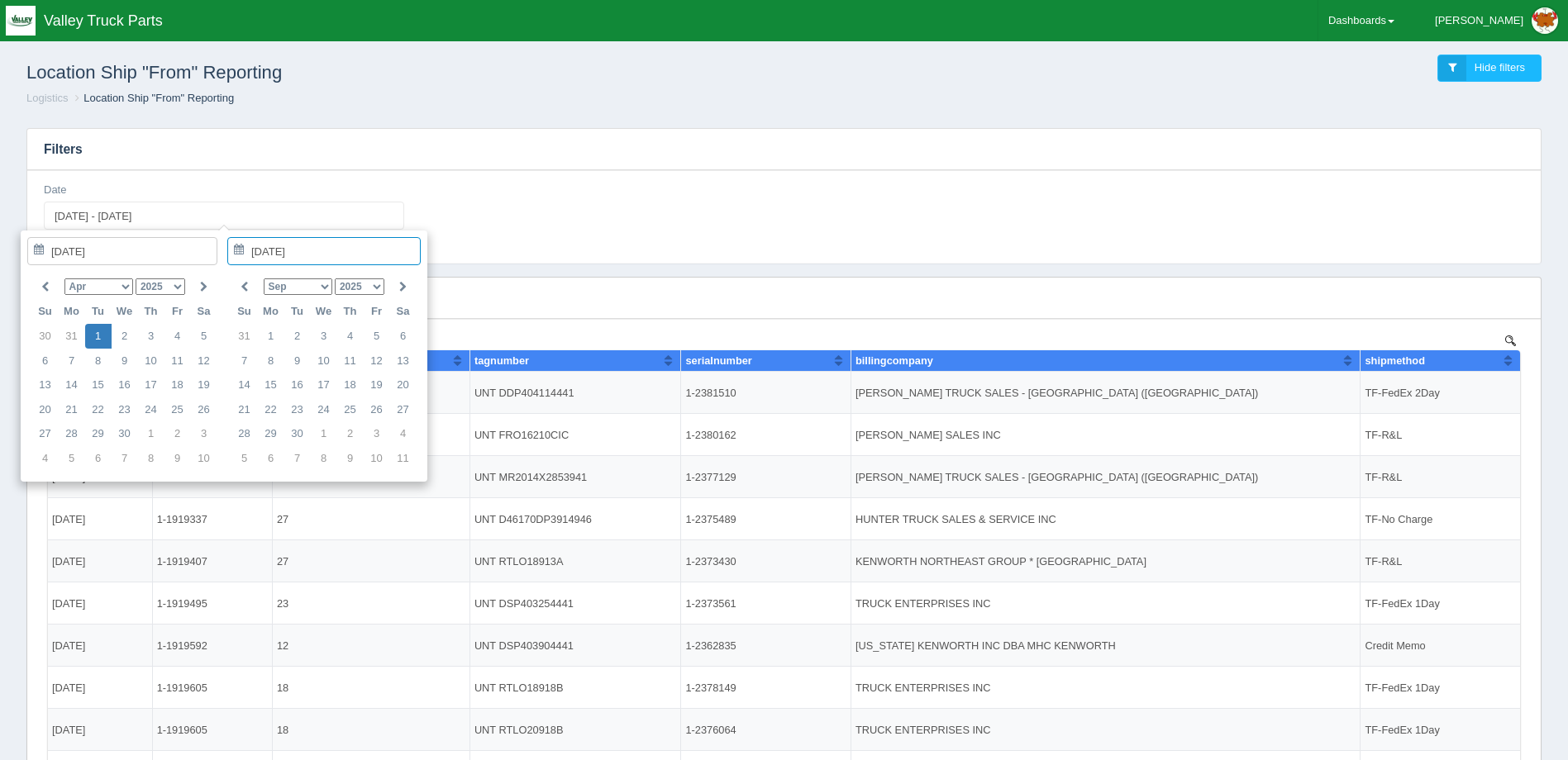 click at bounding box center [403, 287] 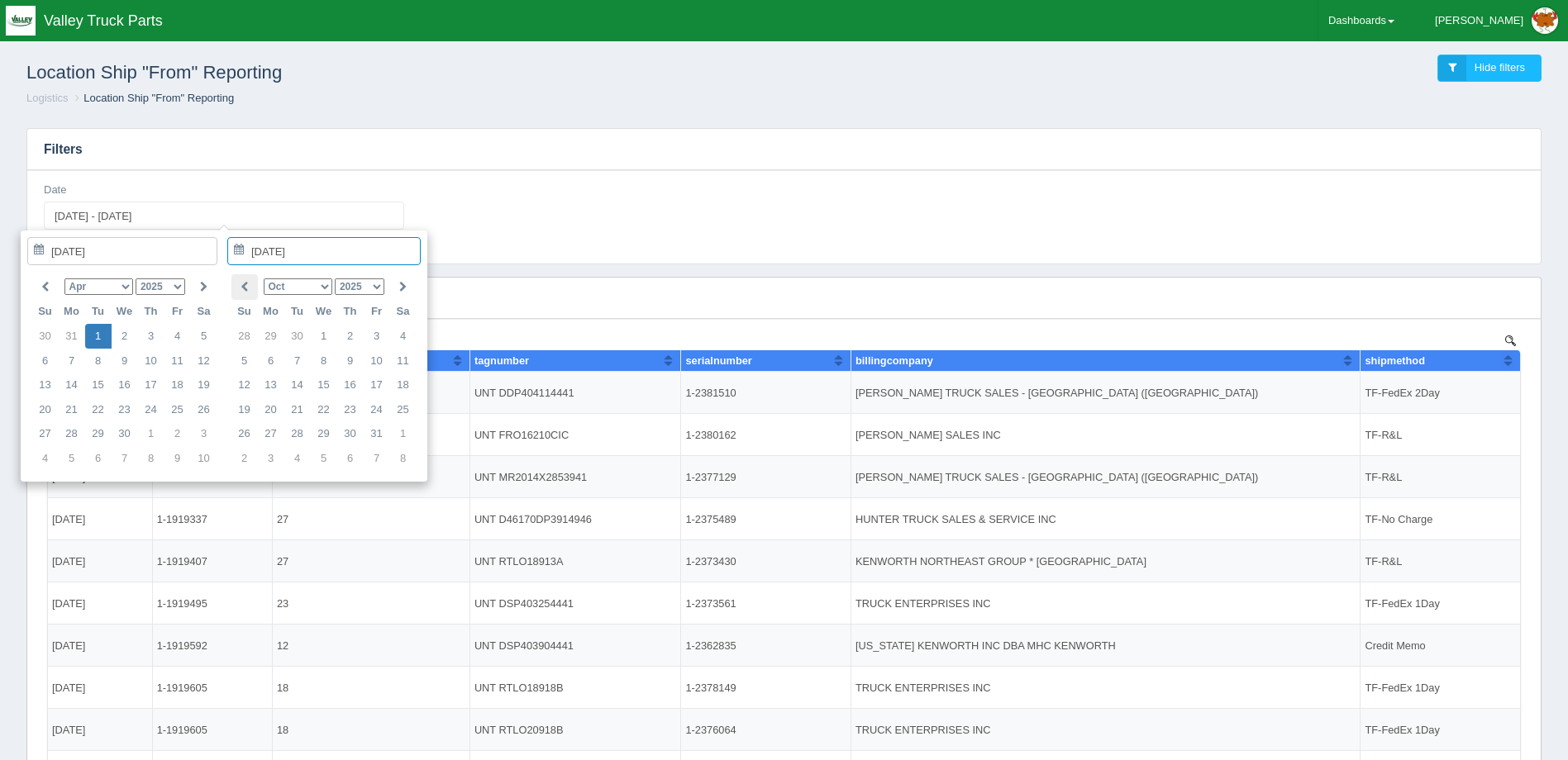click at bounding box center (245, 287) 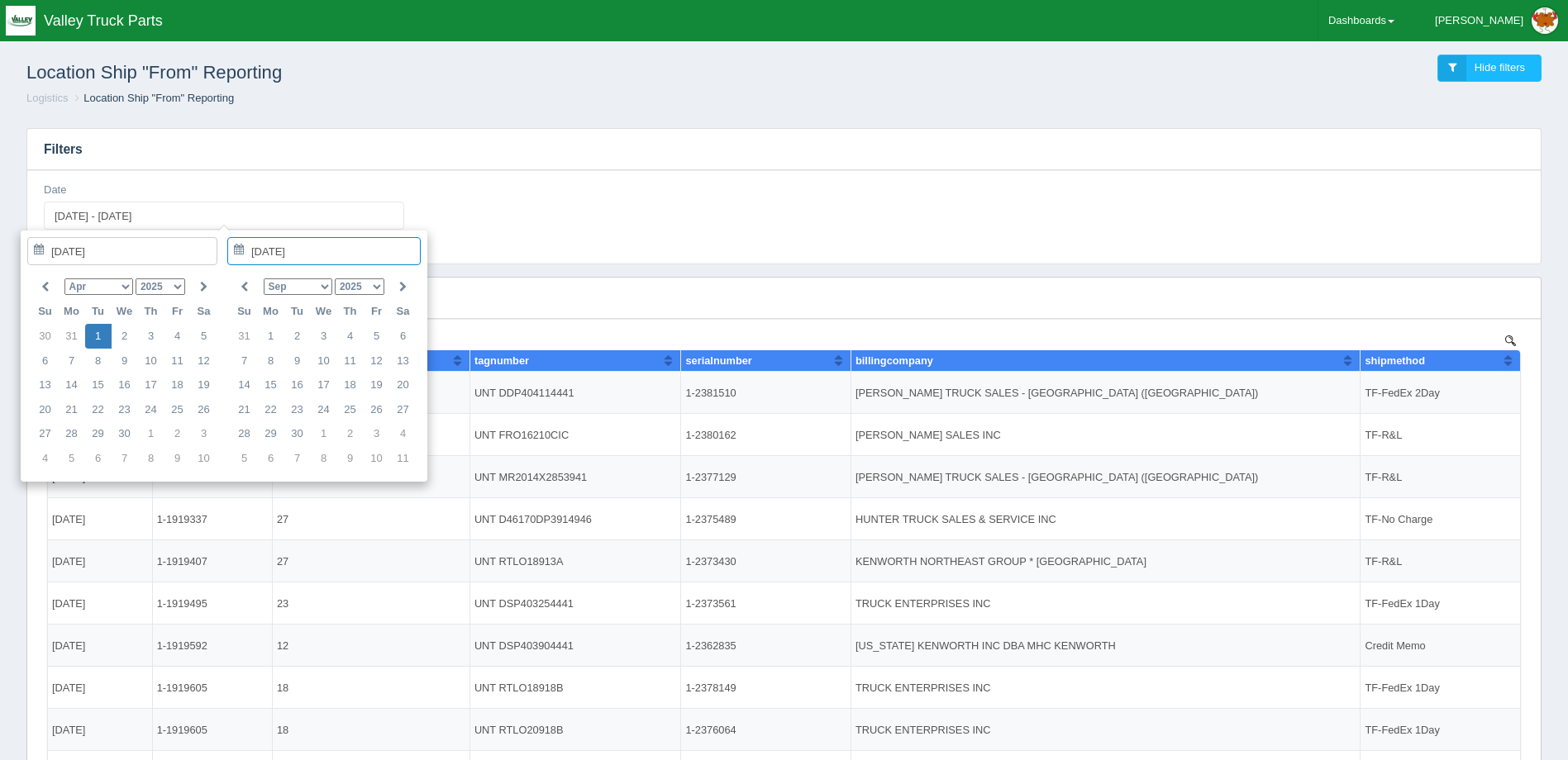 click at bounding box center [245, 287] 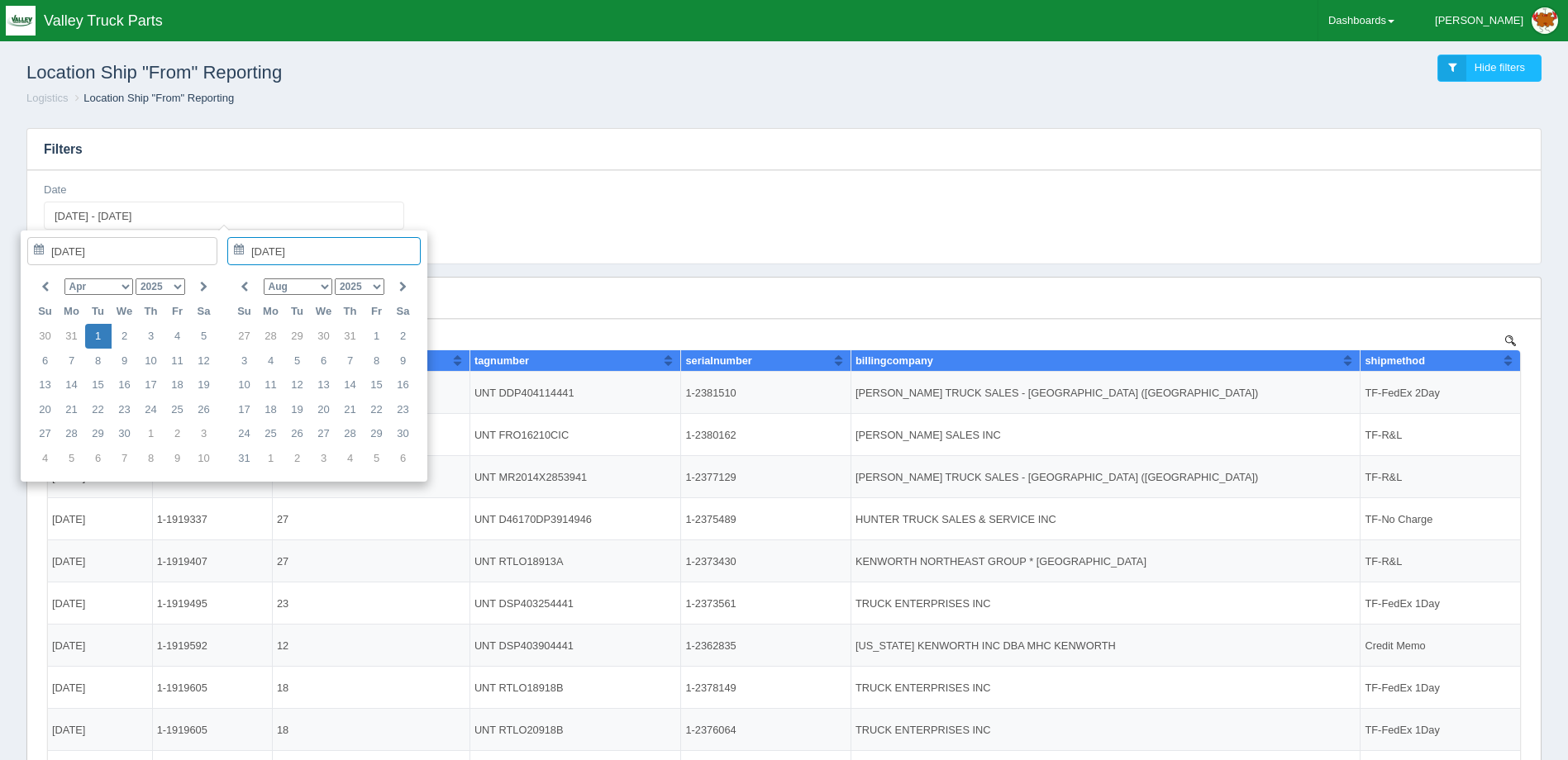 click at bounding box center [245, 287] 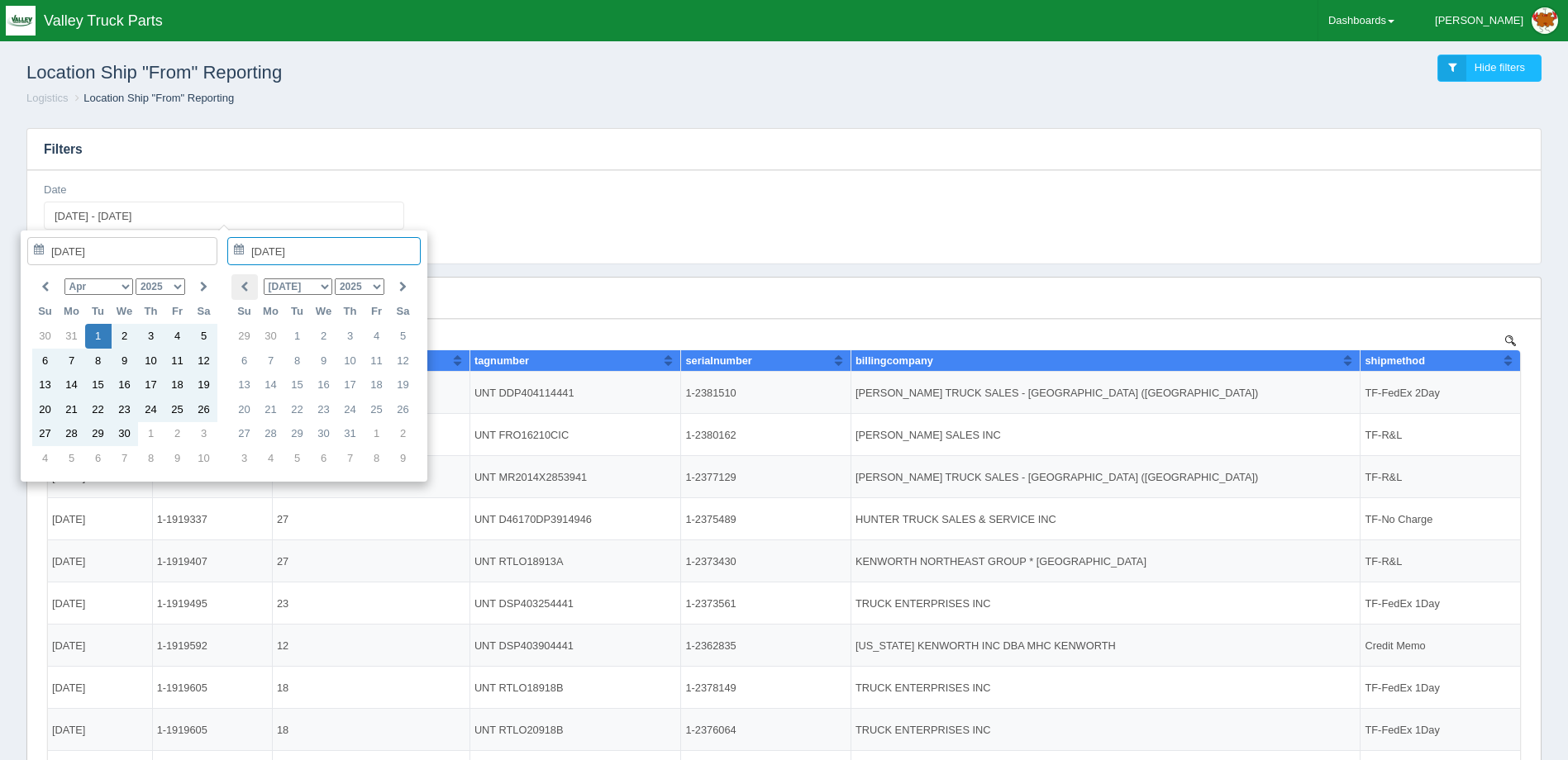 click at bounding box center (245, 287) 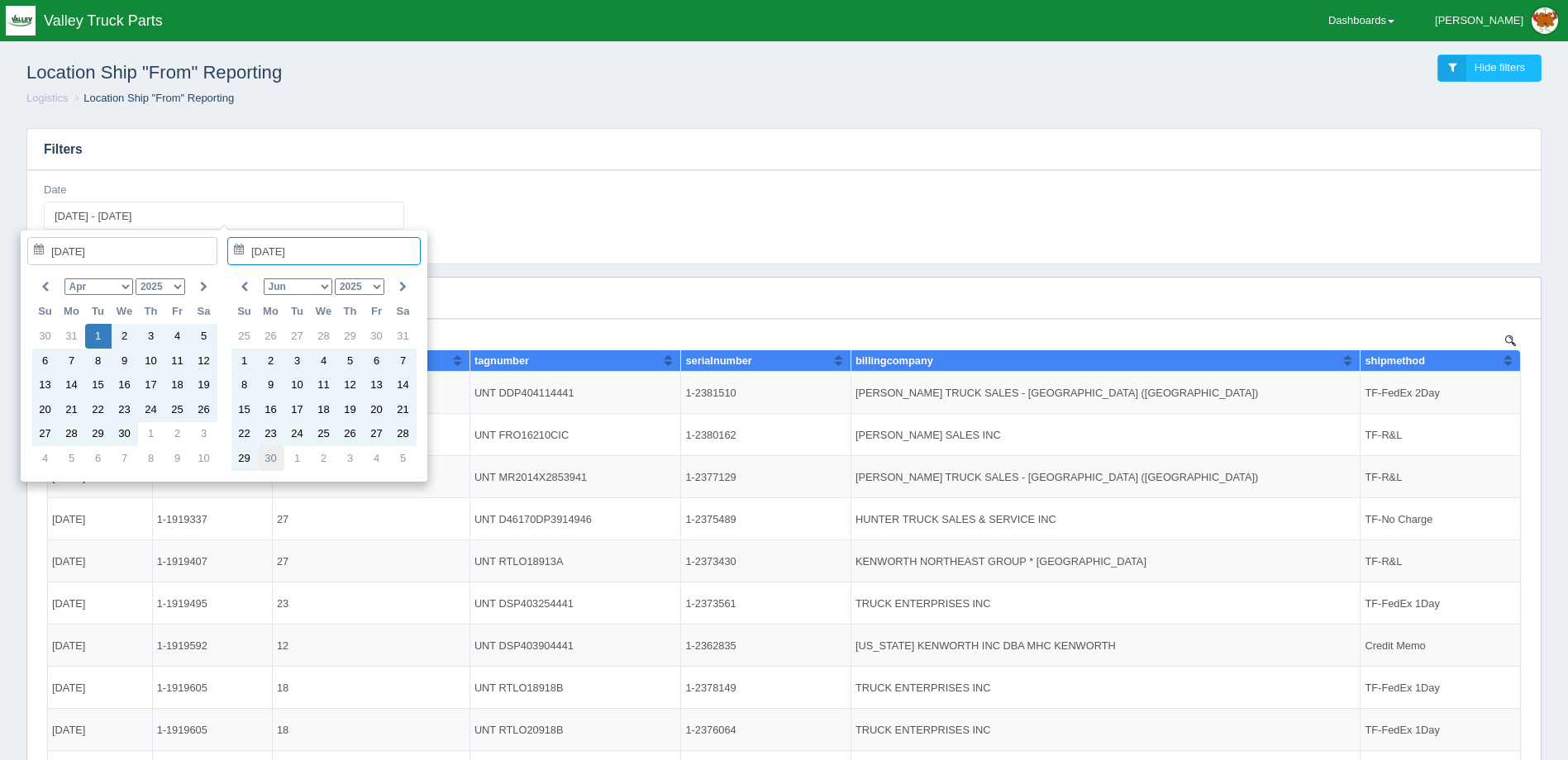 type on "2025-06-30" 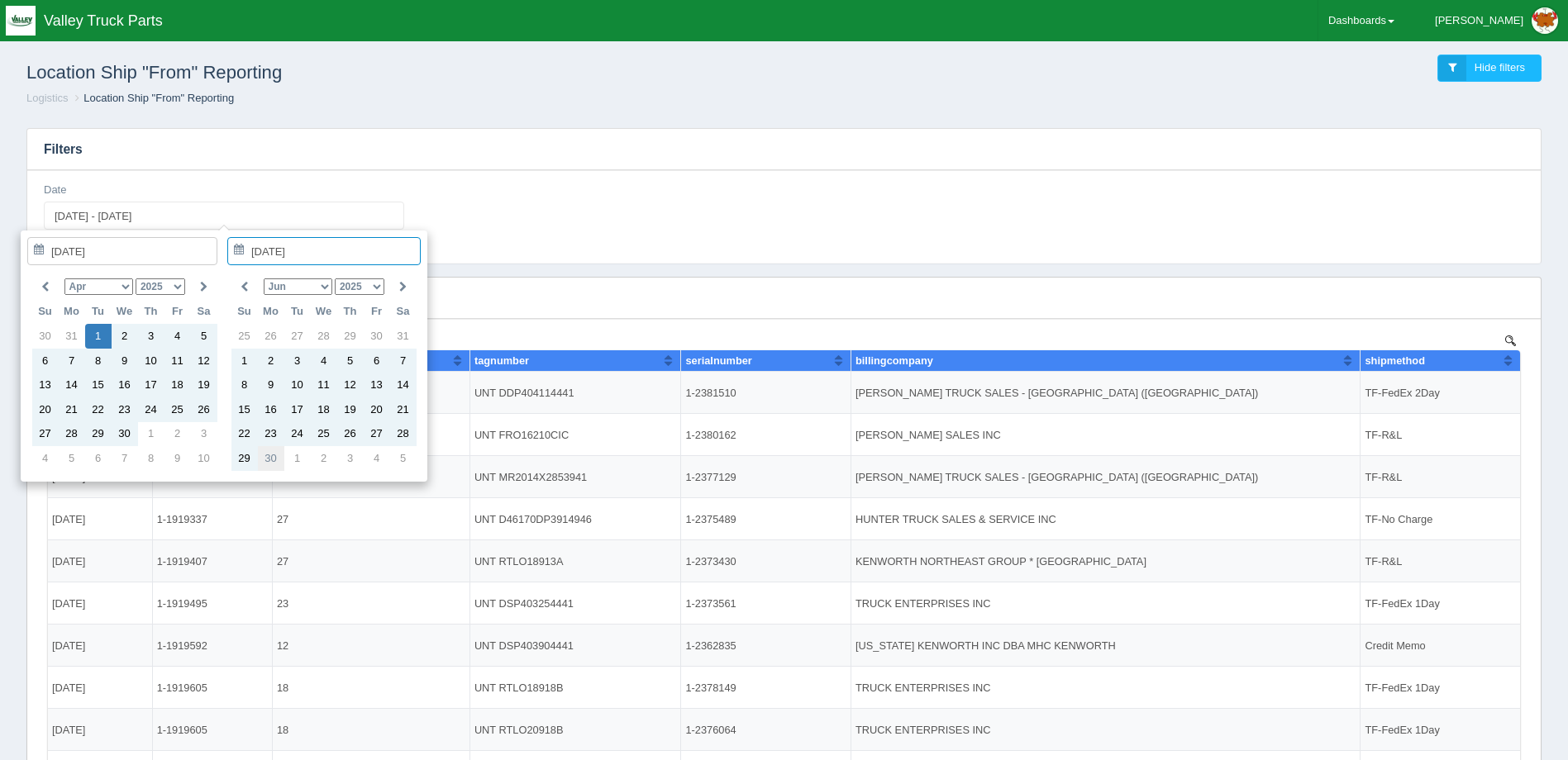 type on "2025-04-01 - 2025-06-30" 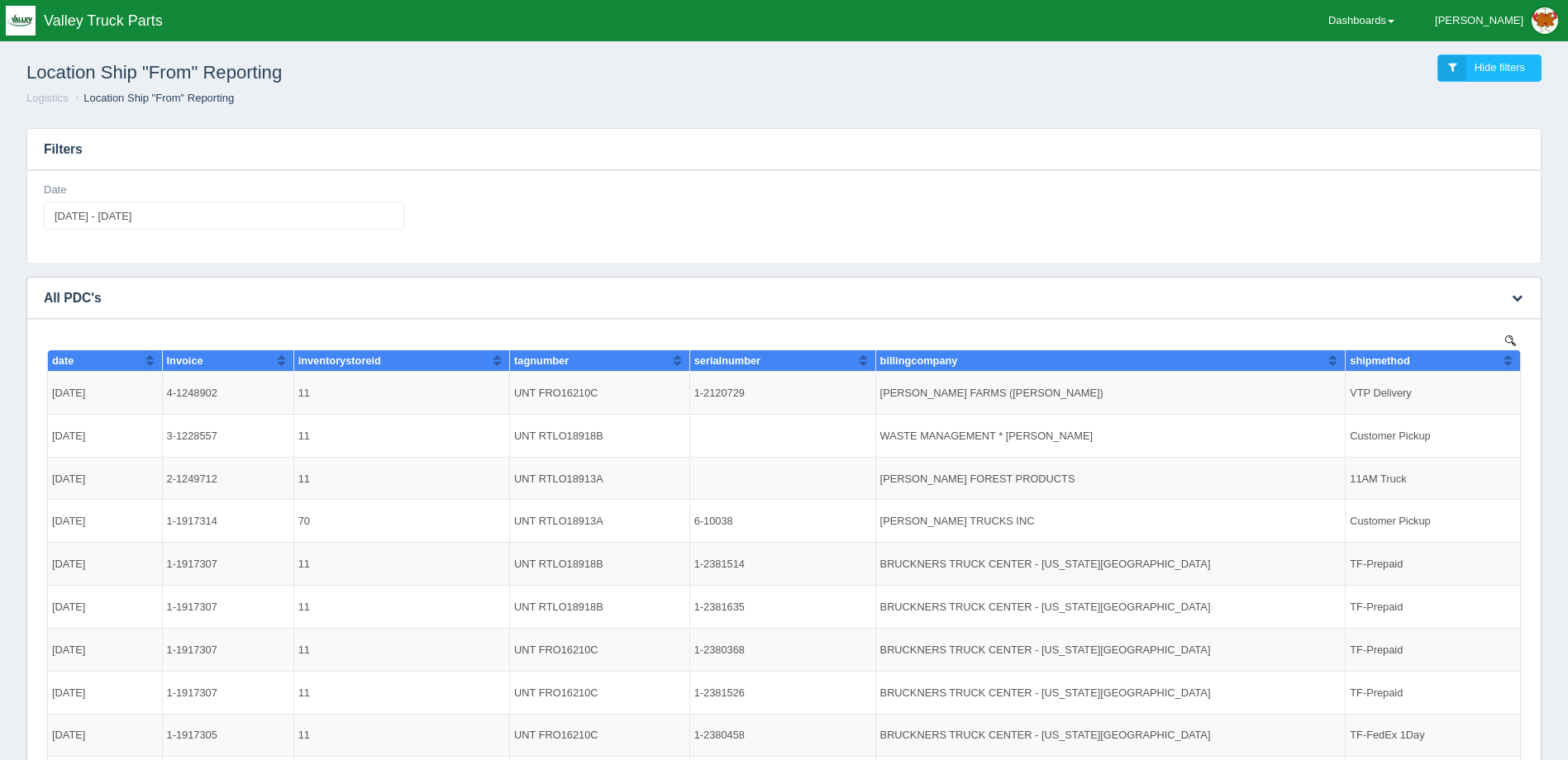 scroll, scrollTop: 0, scrollLeft: 0, axis: both 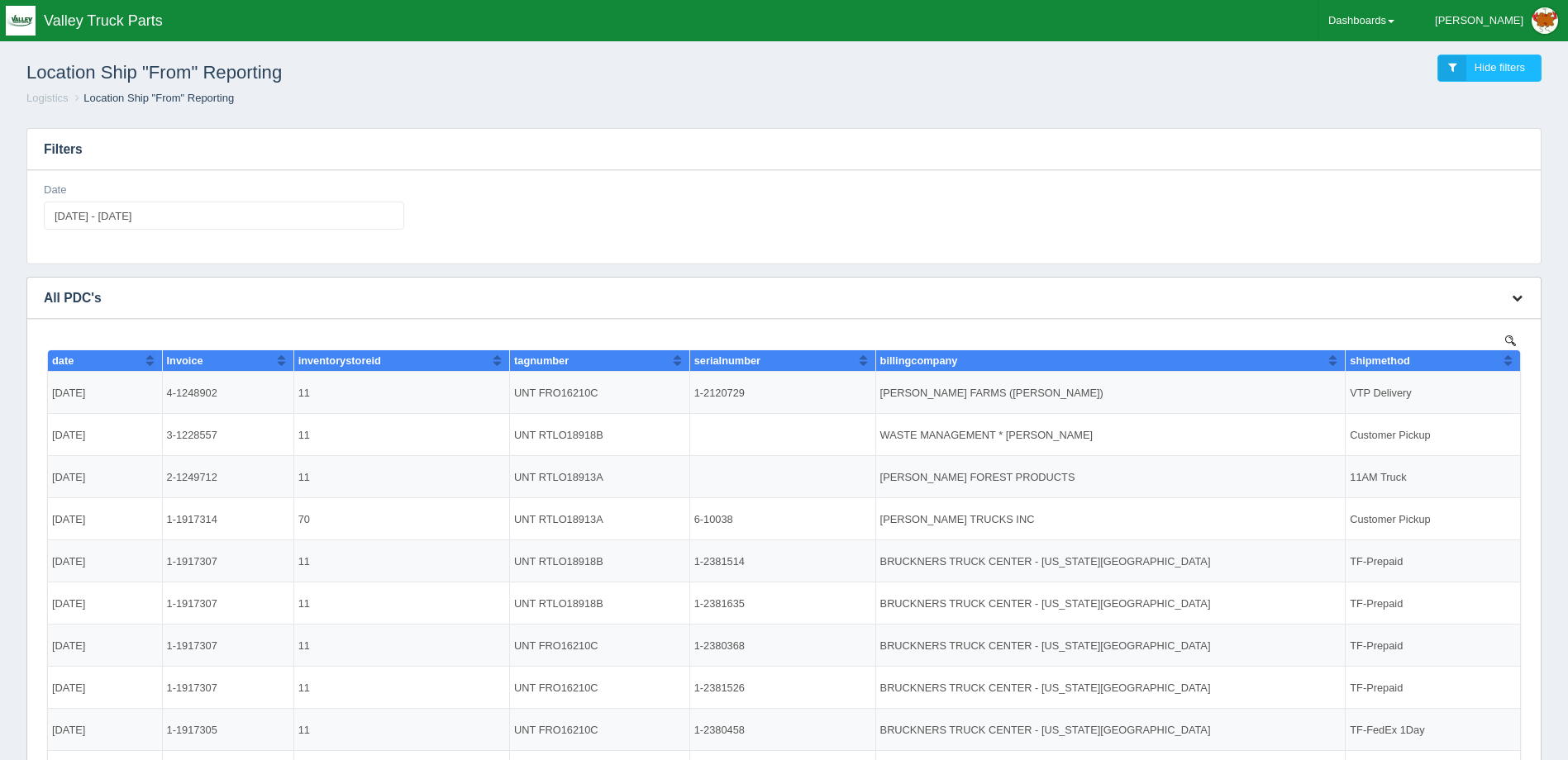 click at bounding box center (1517, 297) 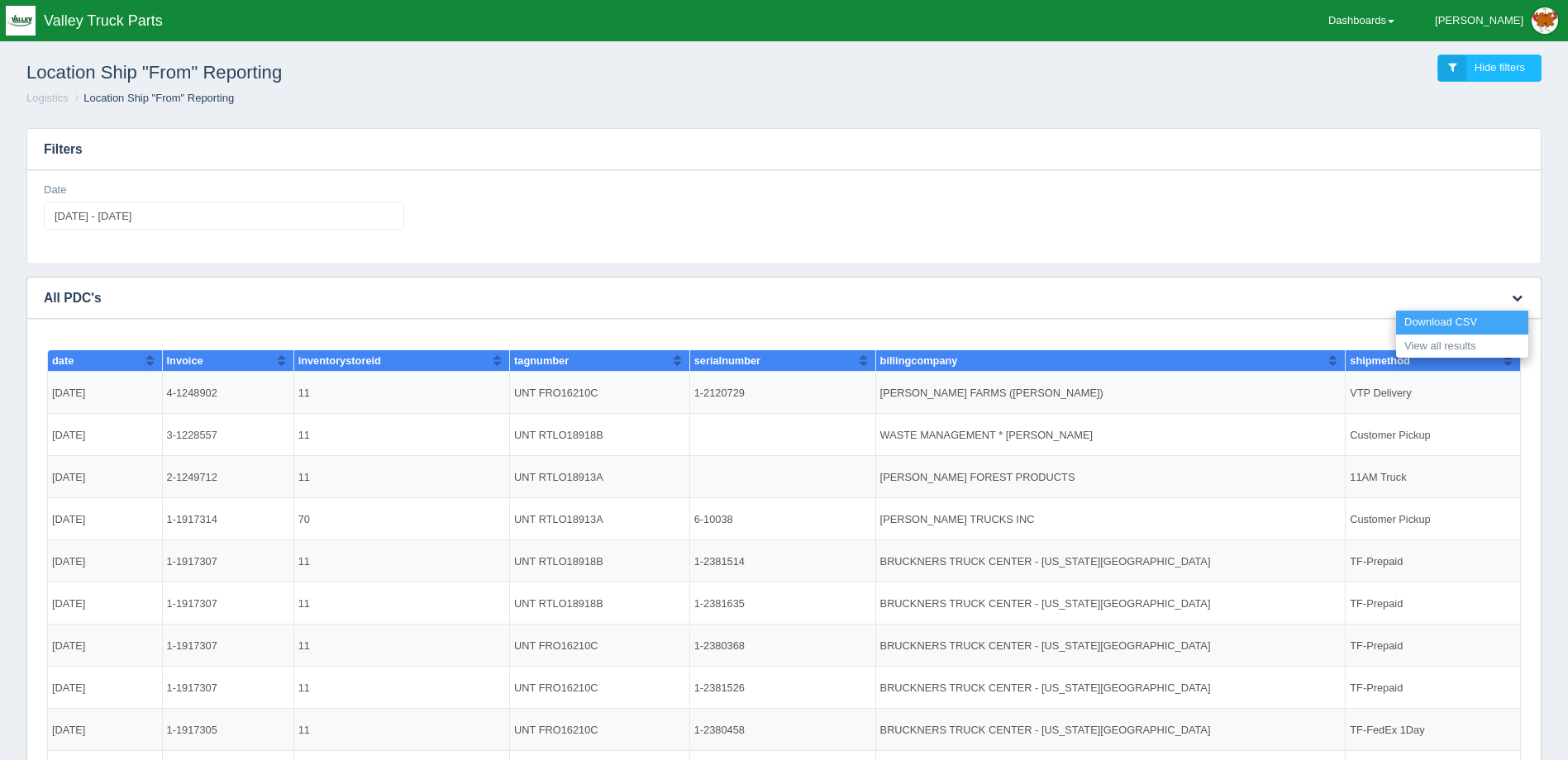click on "Download CSV" at bounding box center (1462, 322) 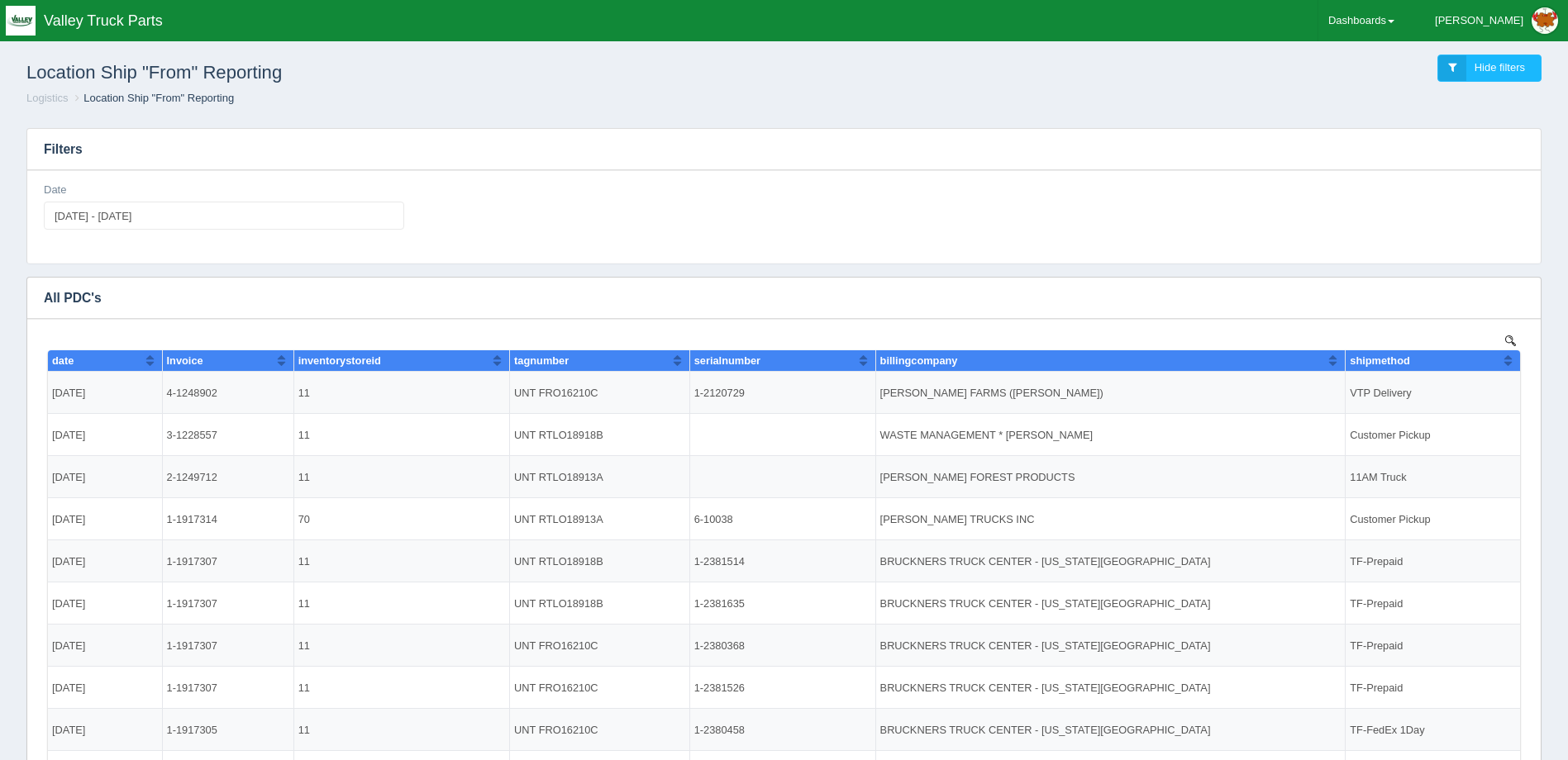 click on "Date
2025-04-01 - 2025-06-30" at bounding box center (784, 212) 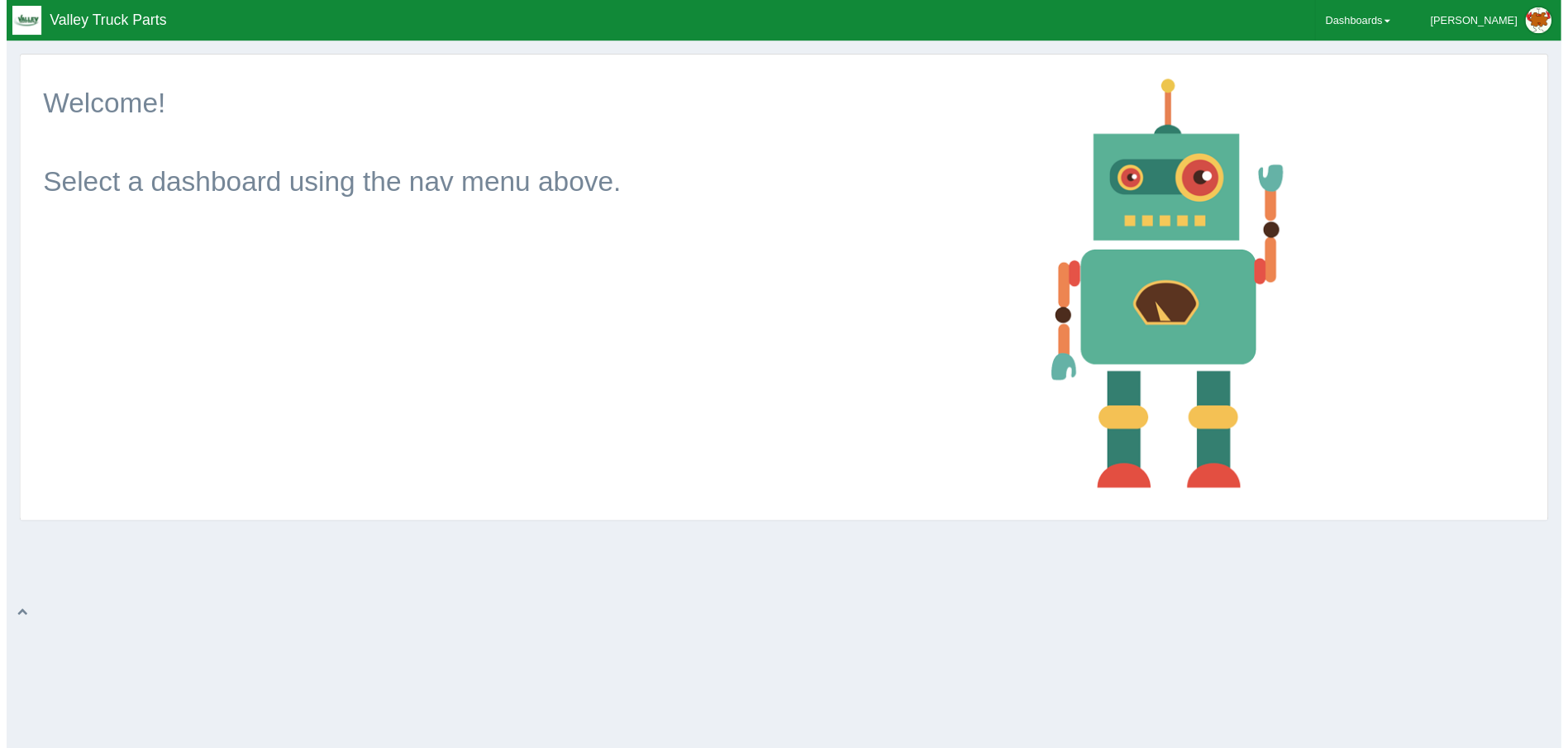 scroll, scrollTop: 0, scrollLeft: 0, axis: both 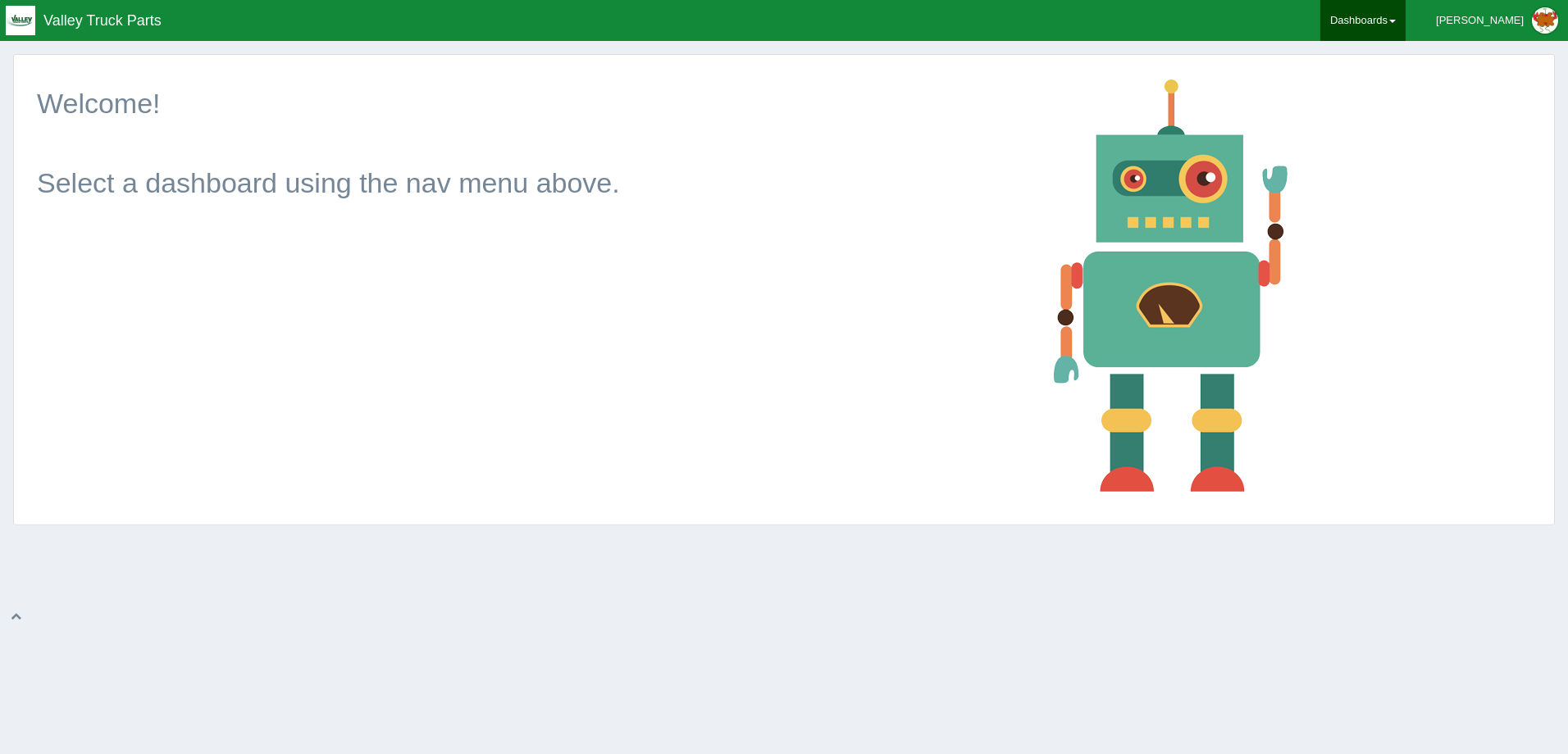 click on "Dashboards" at bounding box center [1363, 20] 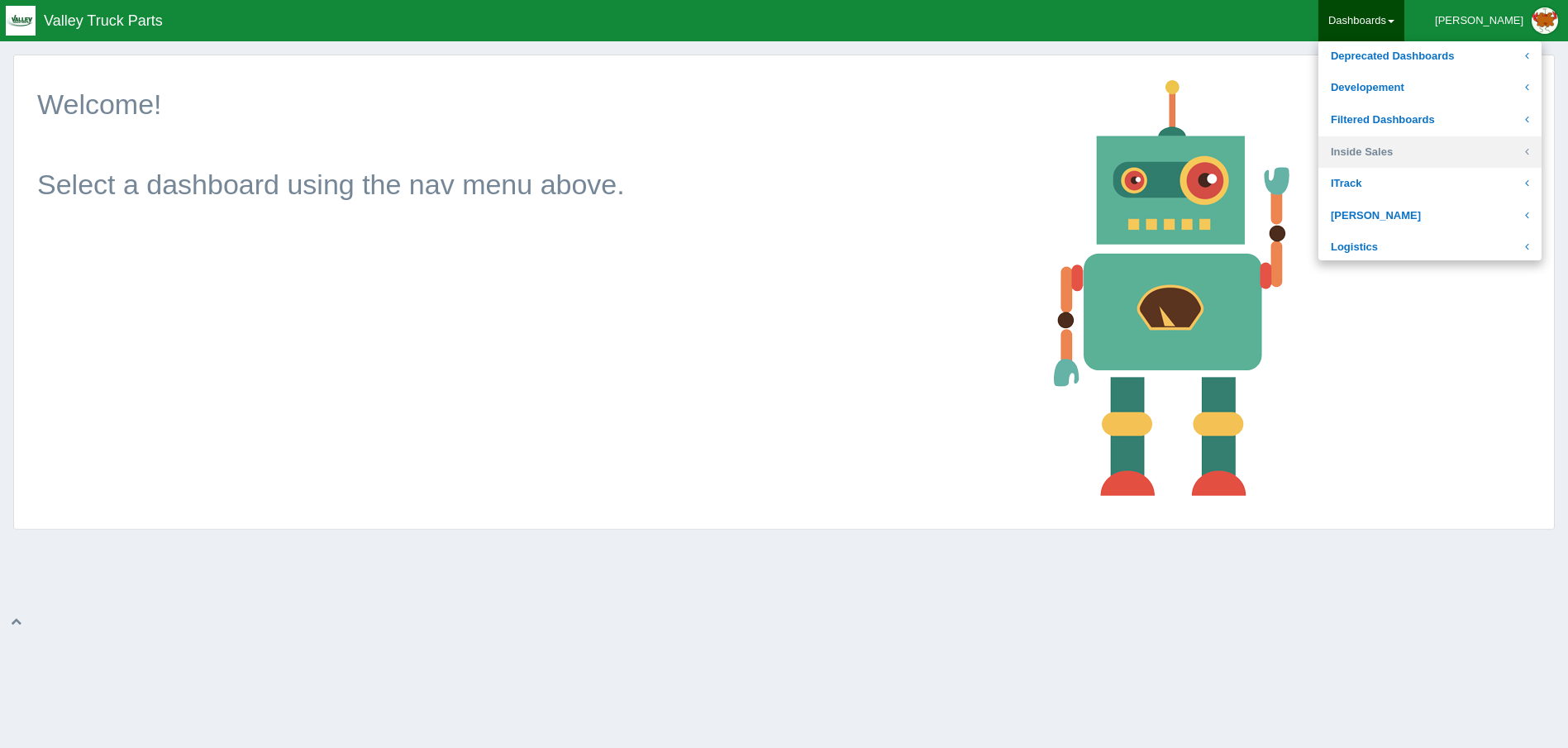 scroll, scrollTop: 165, scrollLeft: 0, axis: vertical 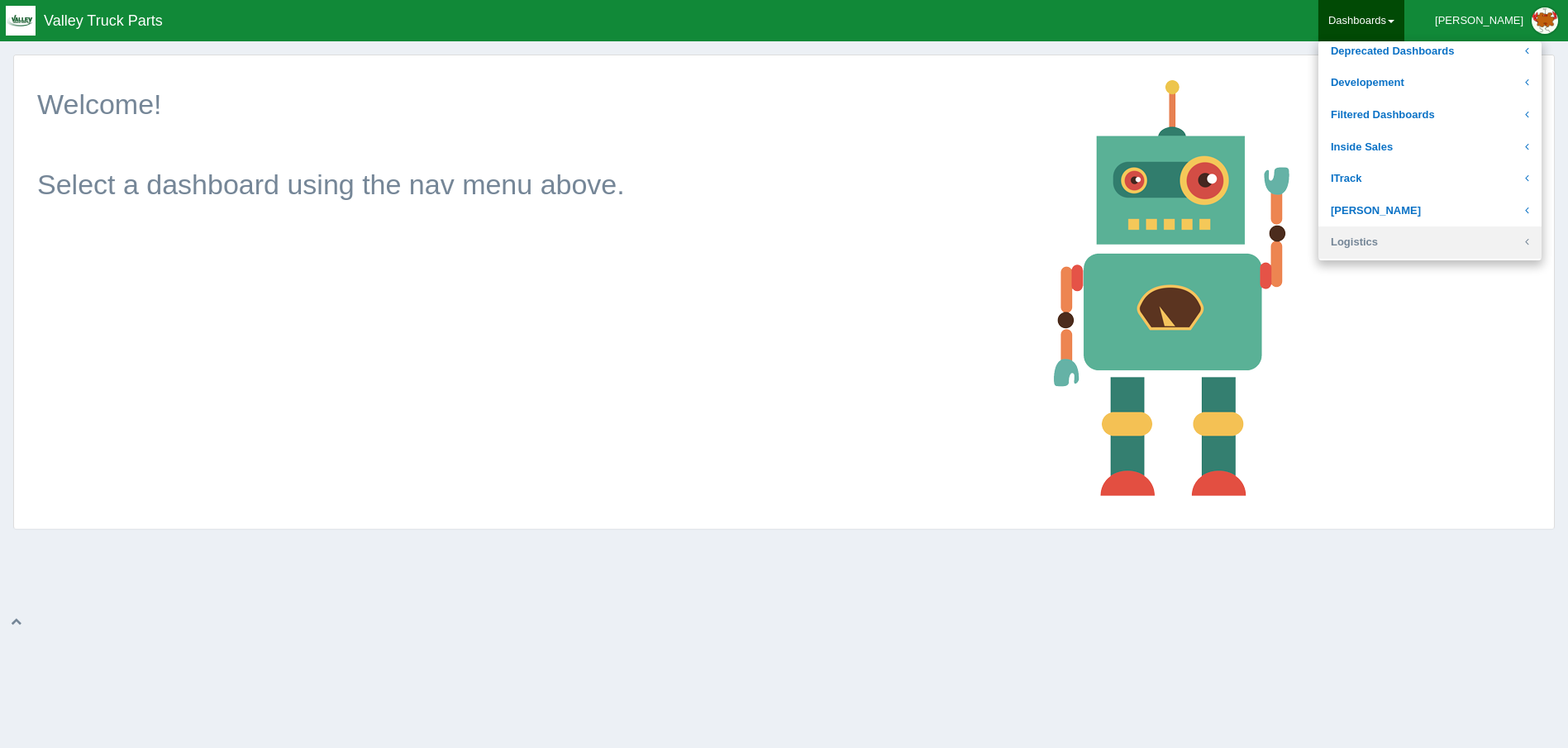 click on "Logistics" at bounding box center (1430, 242) 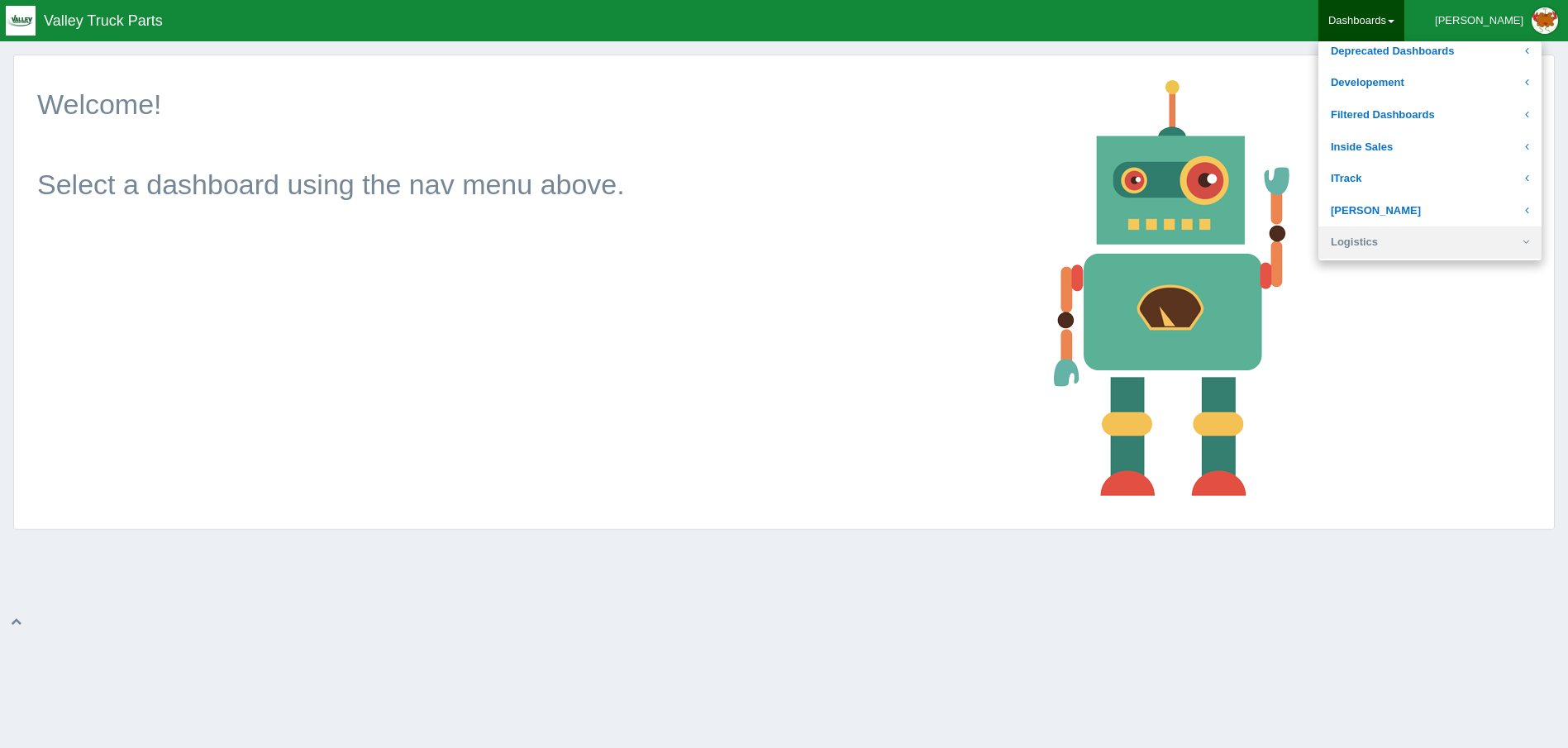 click on "Logistics" at bounding box center (1430, 242) 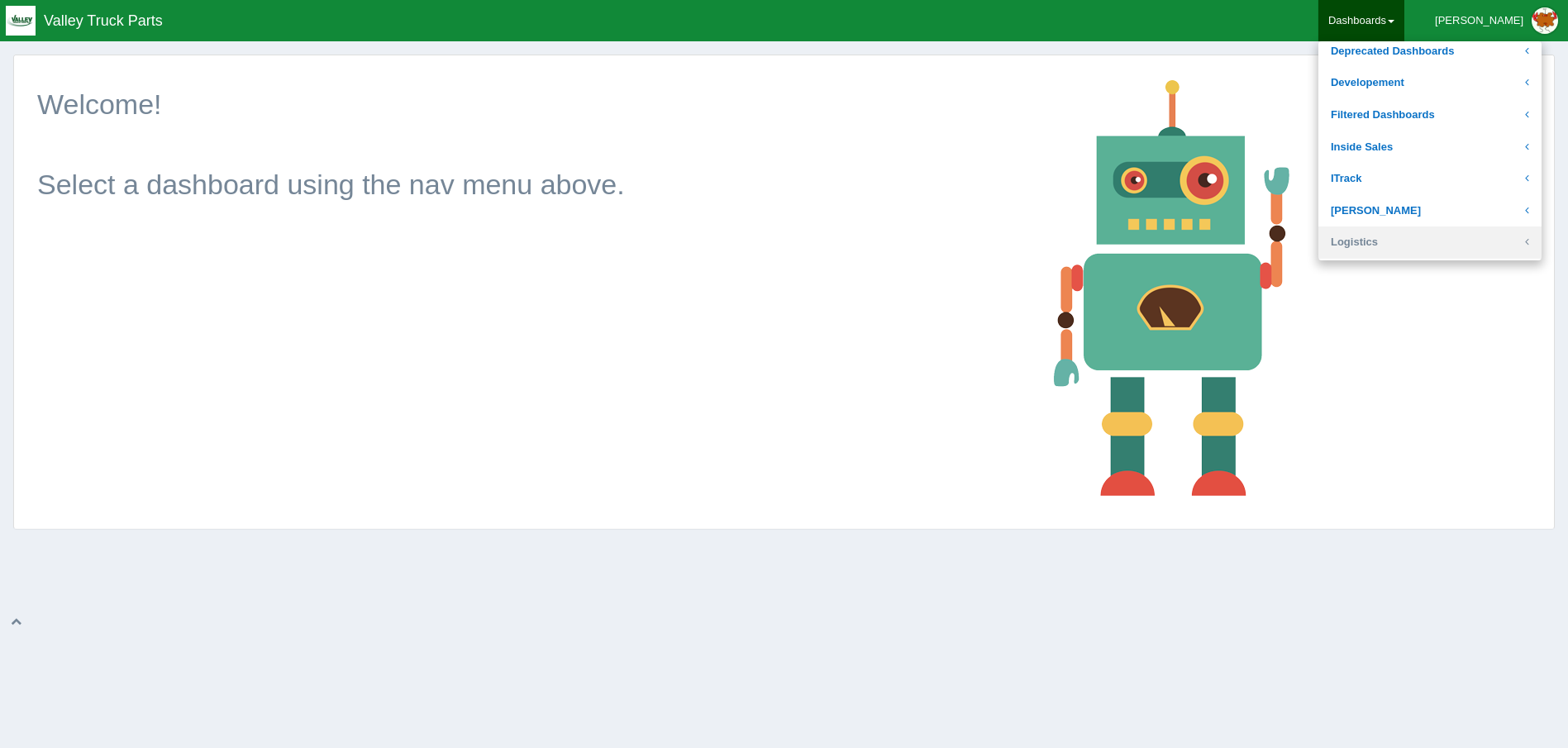 scroll, scrollTop: 248, scrollLeft: 0, axis: vertical 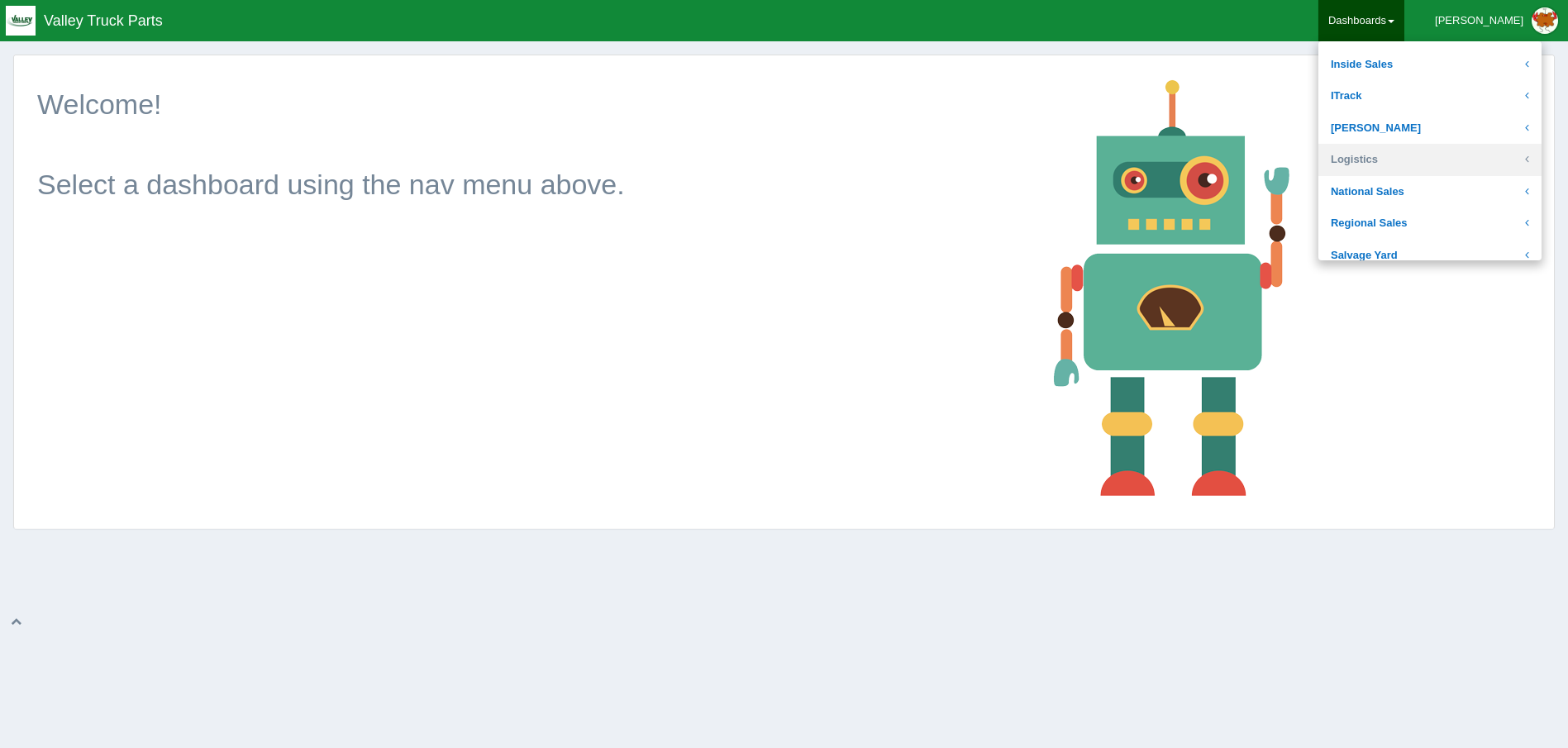 click on "Logistics" at bounding box center (1430, 160) 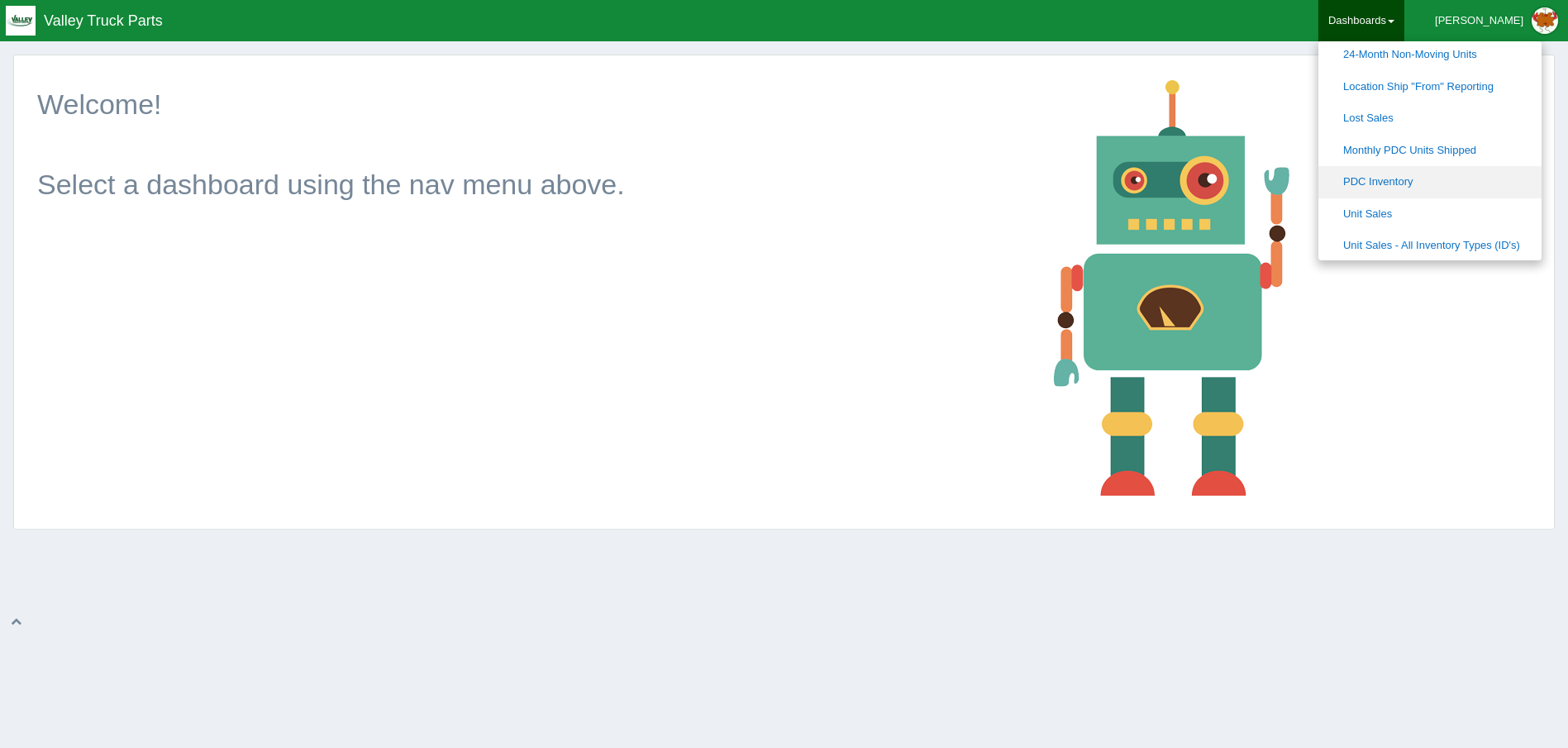 scroll, scrollTop: 579, scrollLeft: 0, axis: vertical 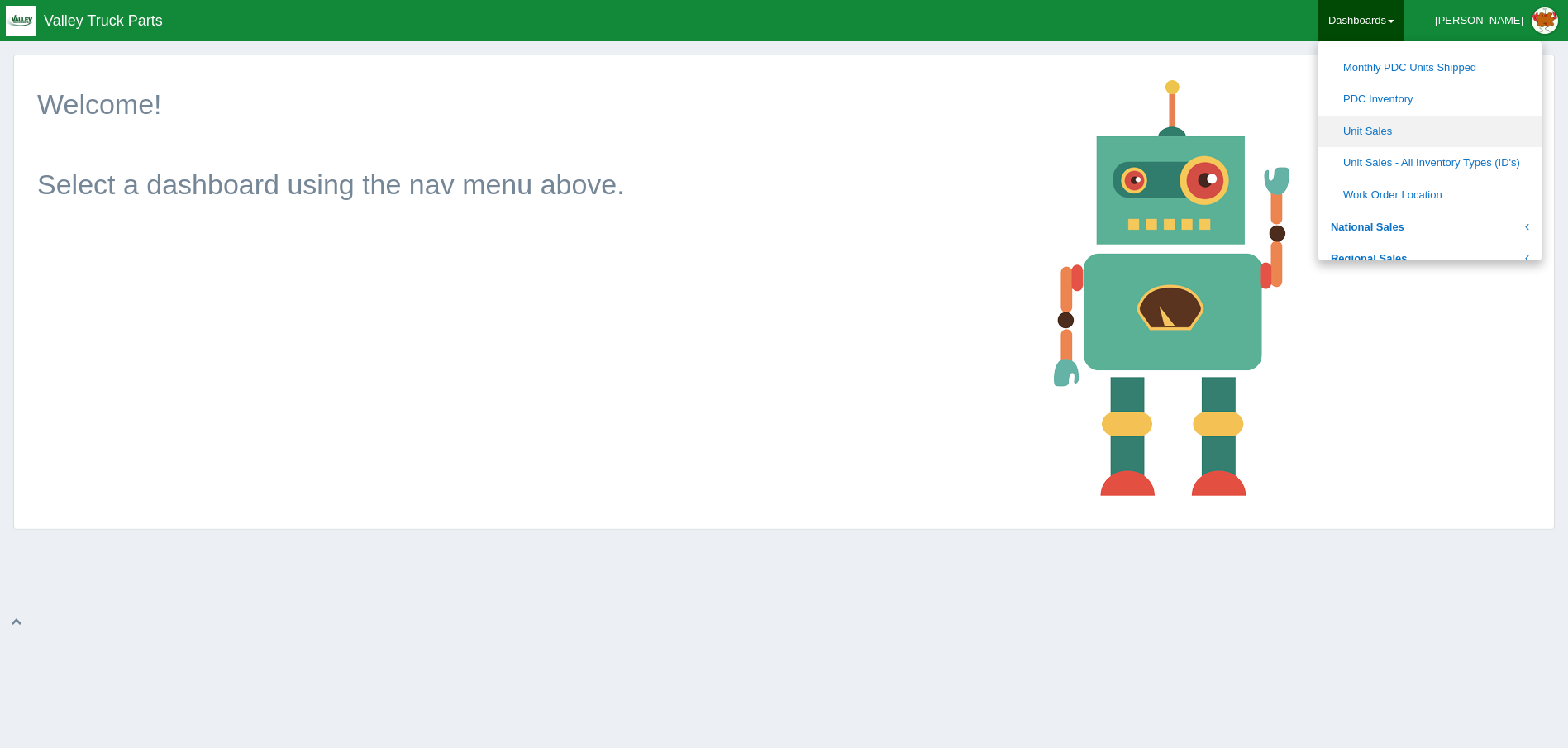 click on "Unit Sales" at bounding box center [1430, 131] 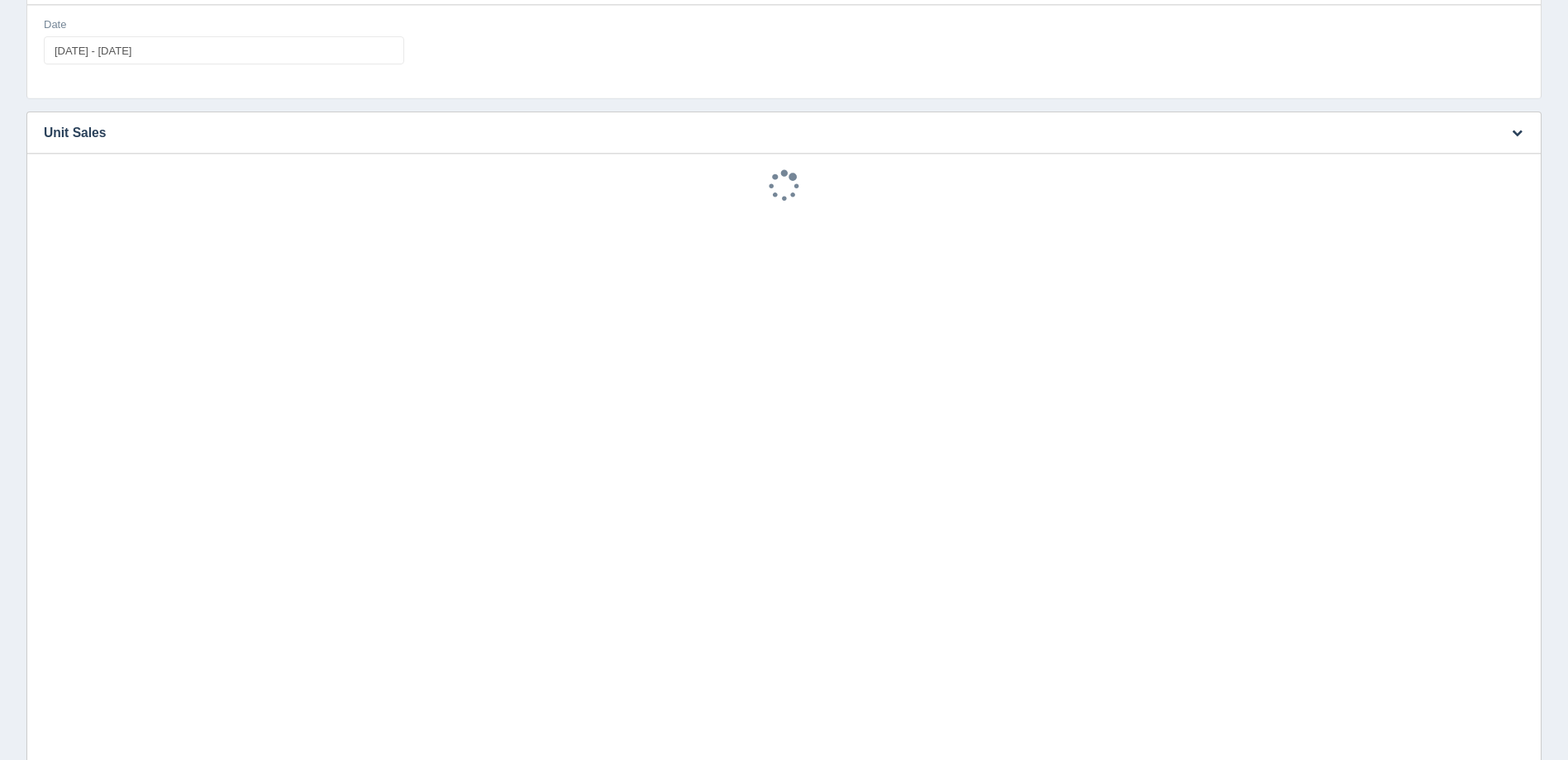 scroll, scrollTop: 0, scrollLeft: 0, axis: both 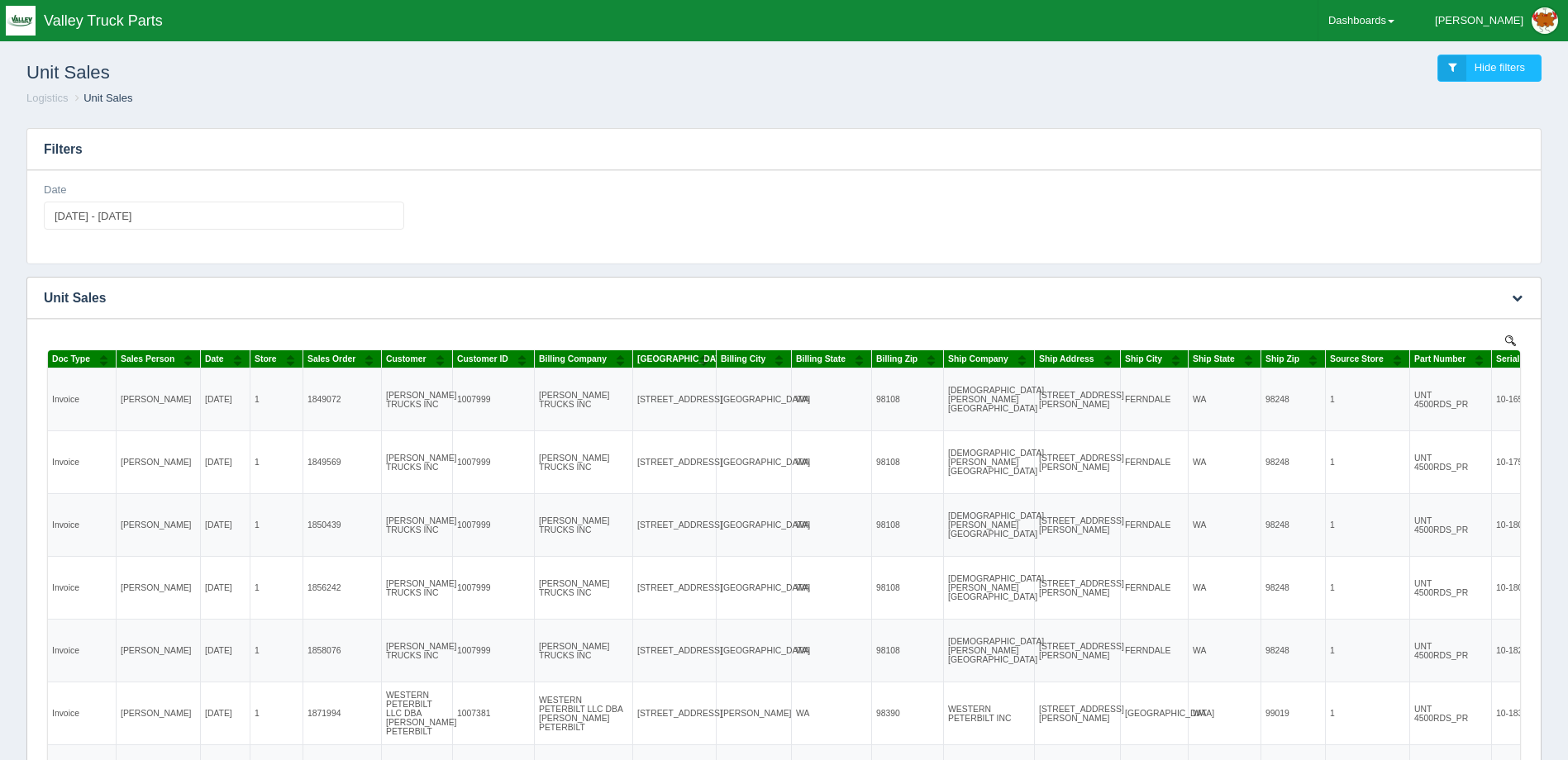click at bounding box center (290, 360) 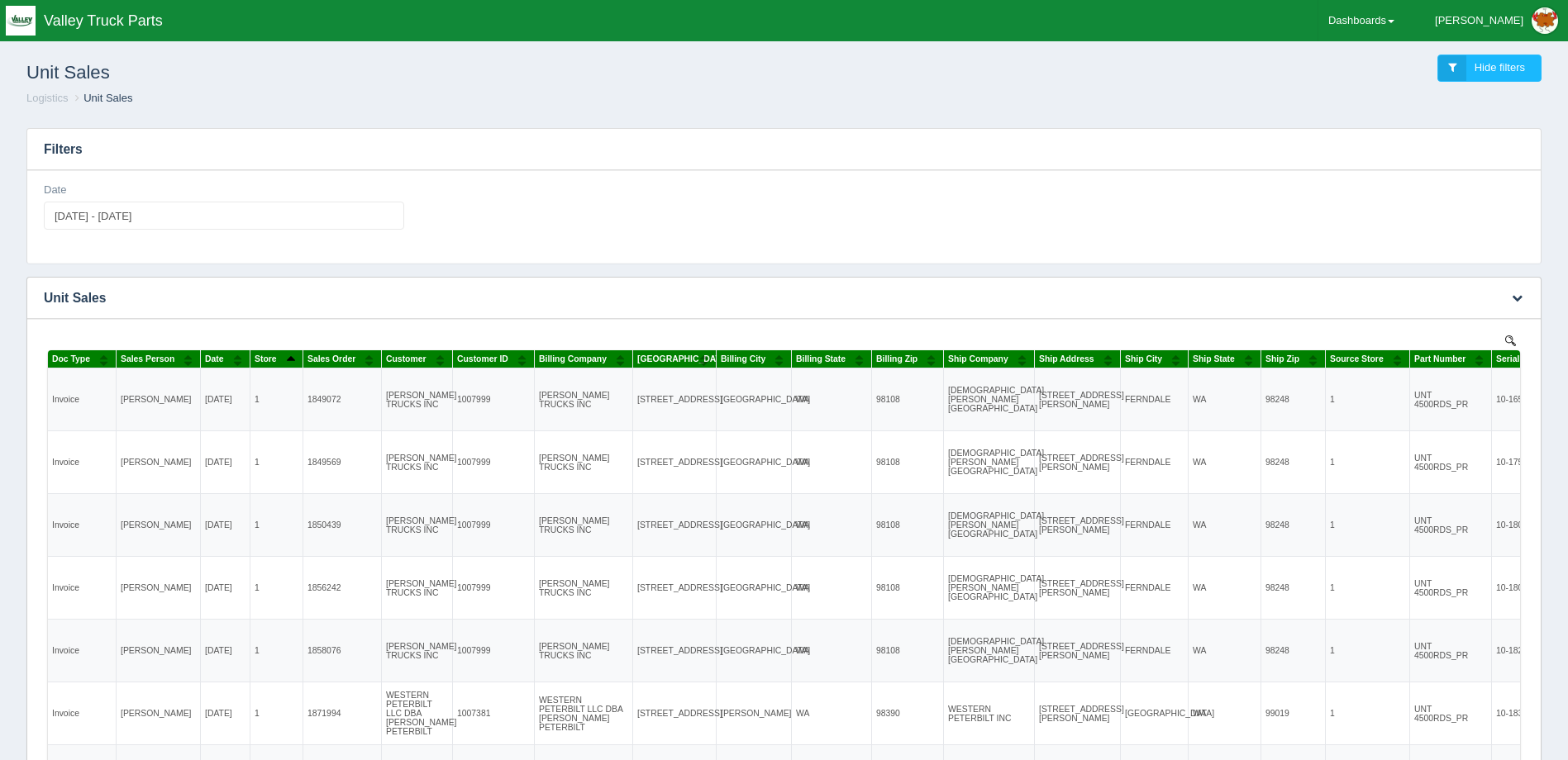 click at bounding box center [290, 360] 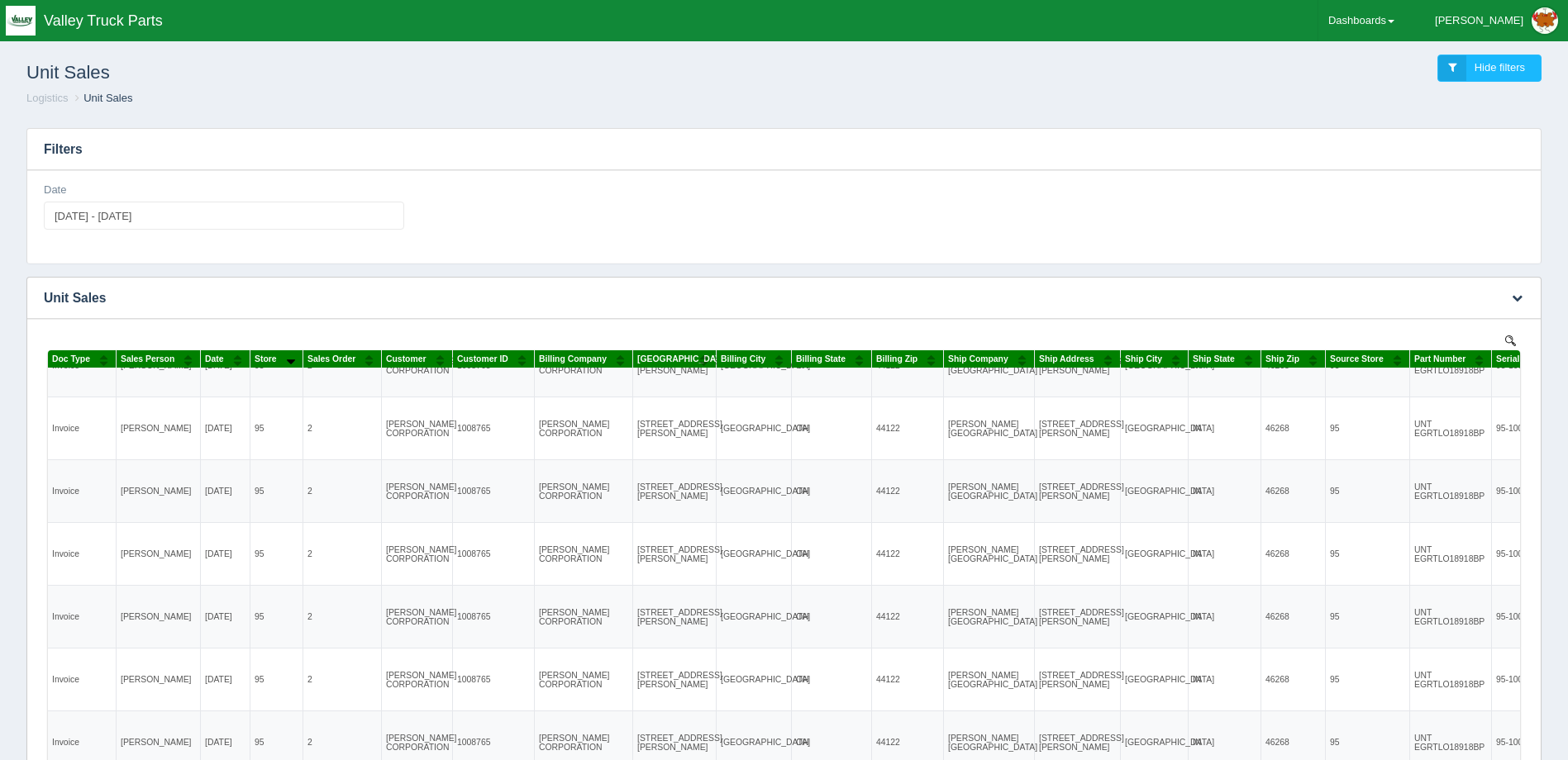 scroll, scrollTop: 83, scrollLeft: 0, axis: vertical 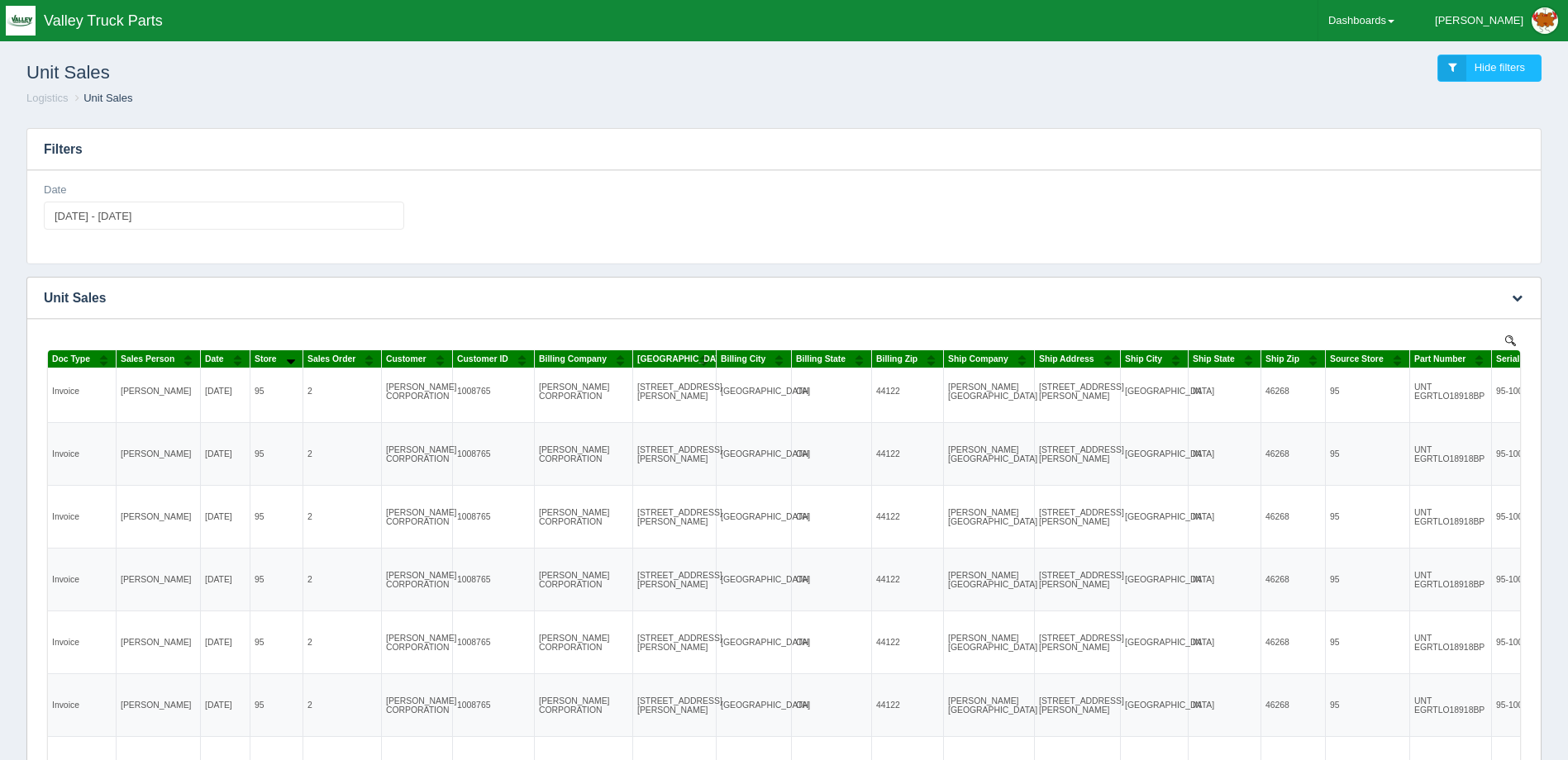 click at bounding box center [290, 360] 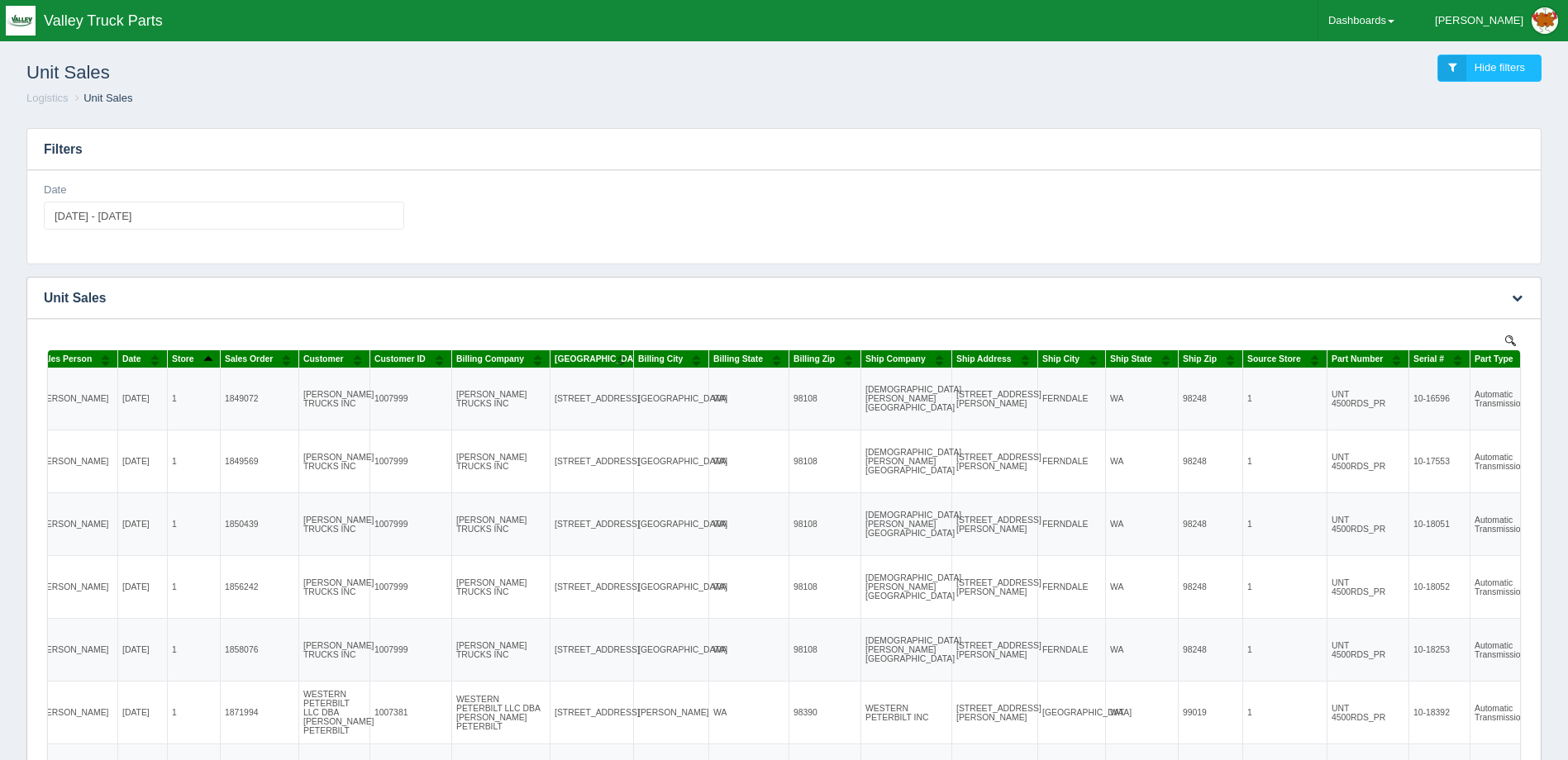 scroll, scrollTop: 0, scrollLeft: 83, axis: horizontal 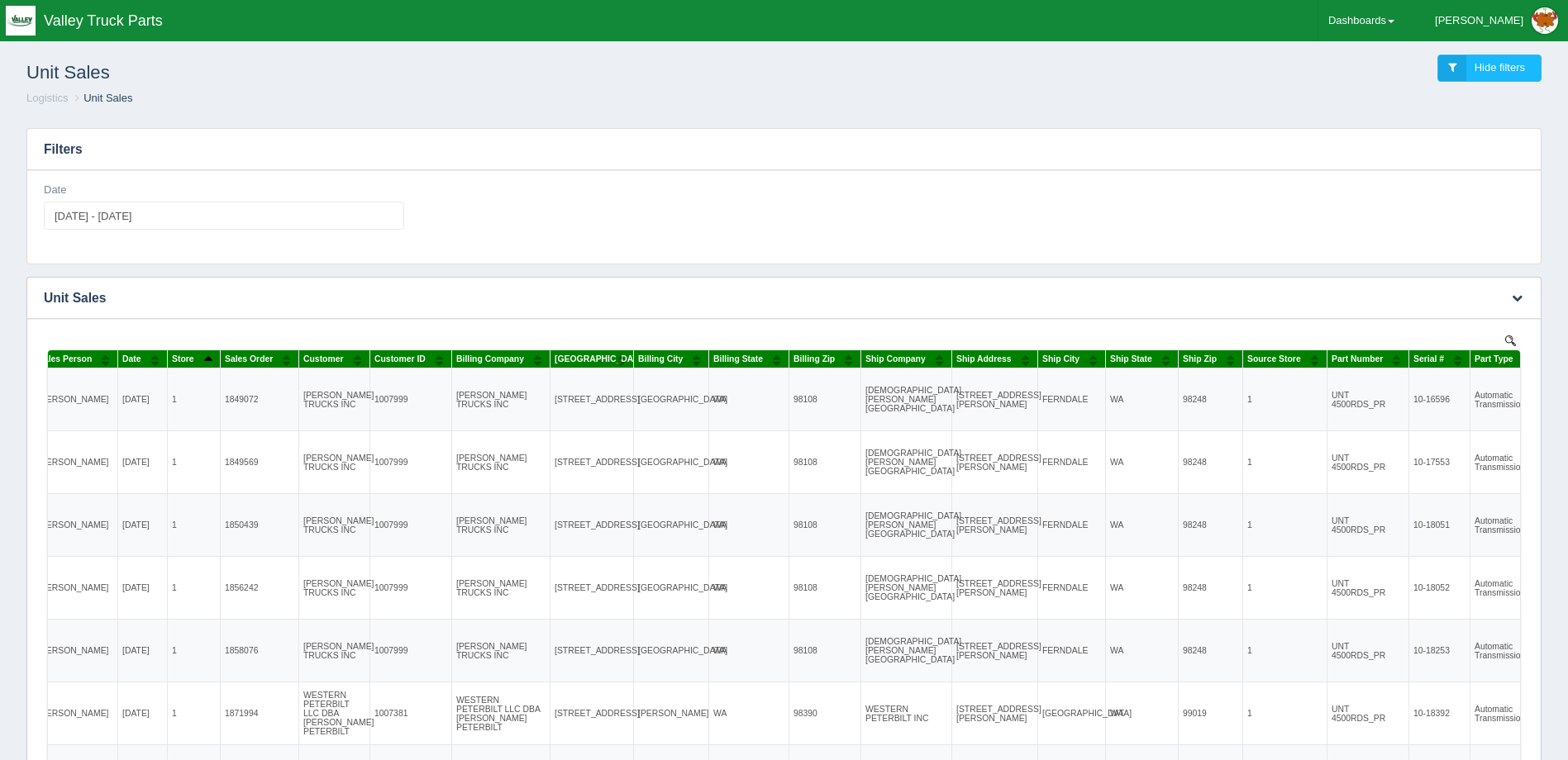 click on "Download CSV
View all results" at bounding box center (1515, 297) 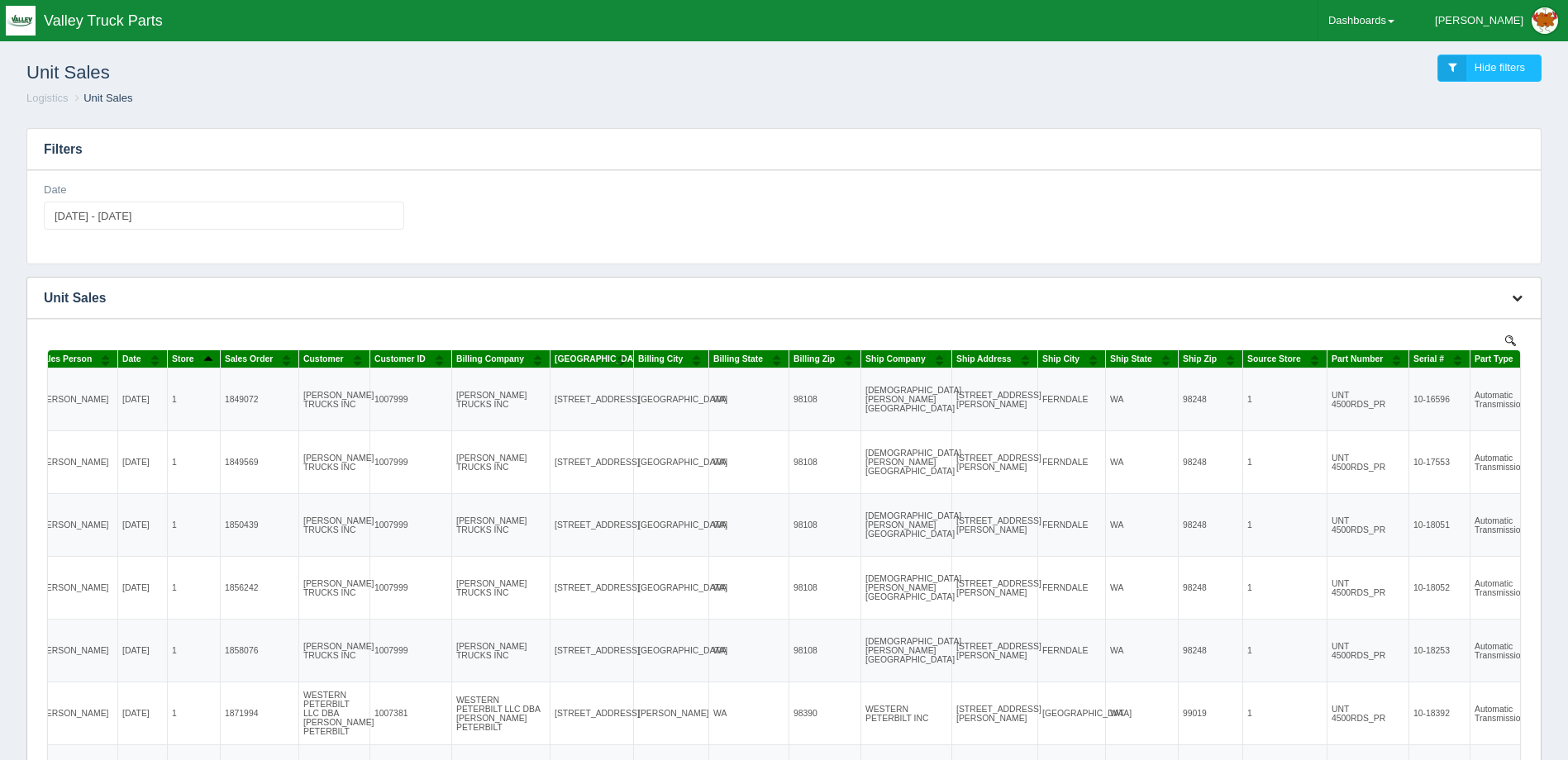 click at bounding box center (1517, 297) 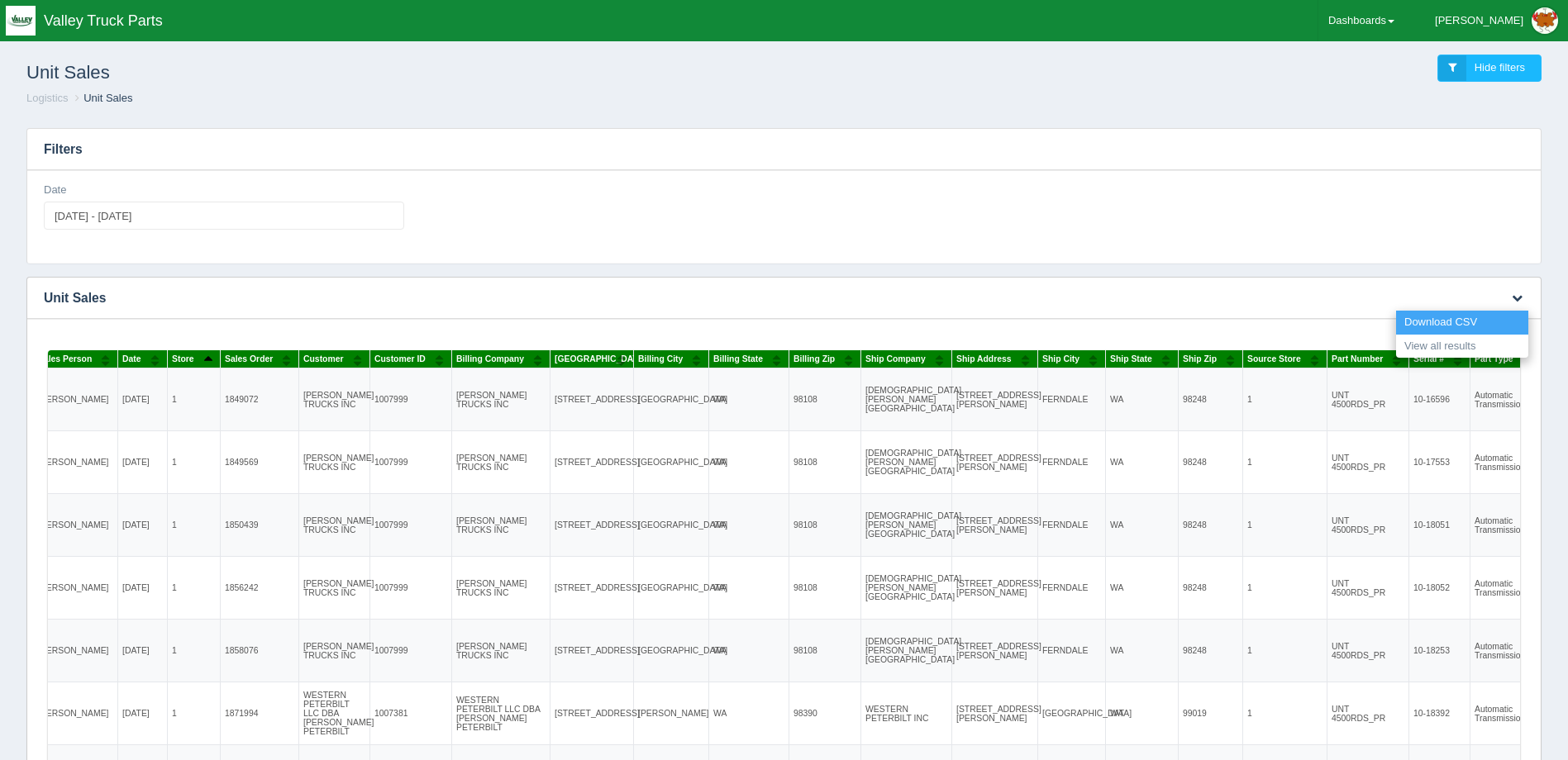 click on "Download CSV" at bounding box center (1462, 322) 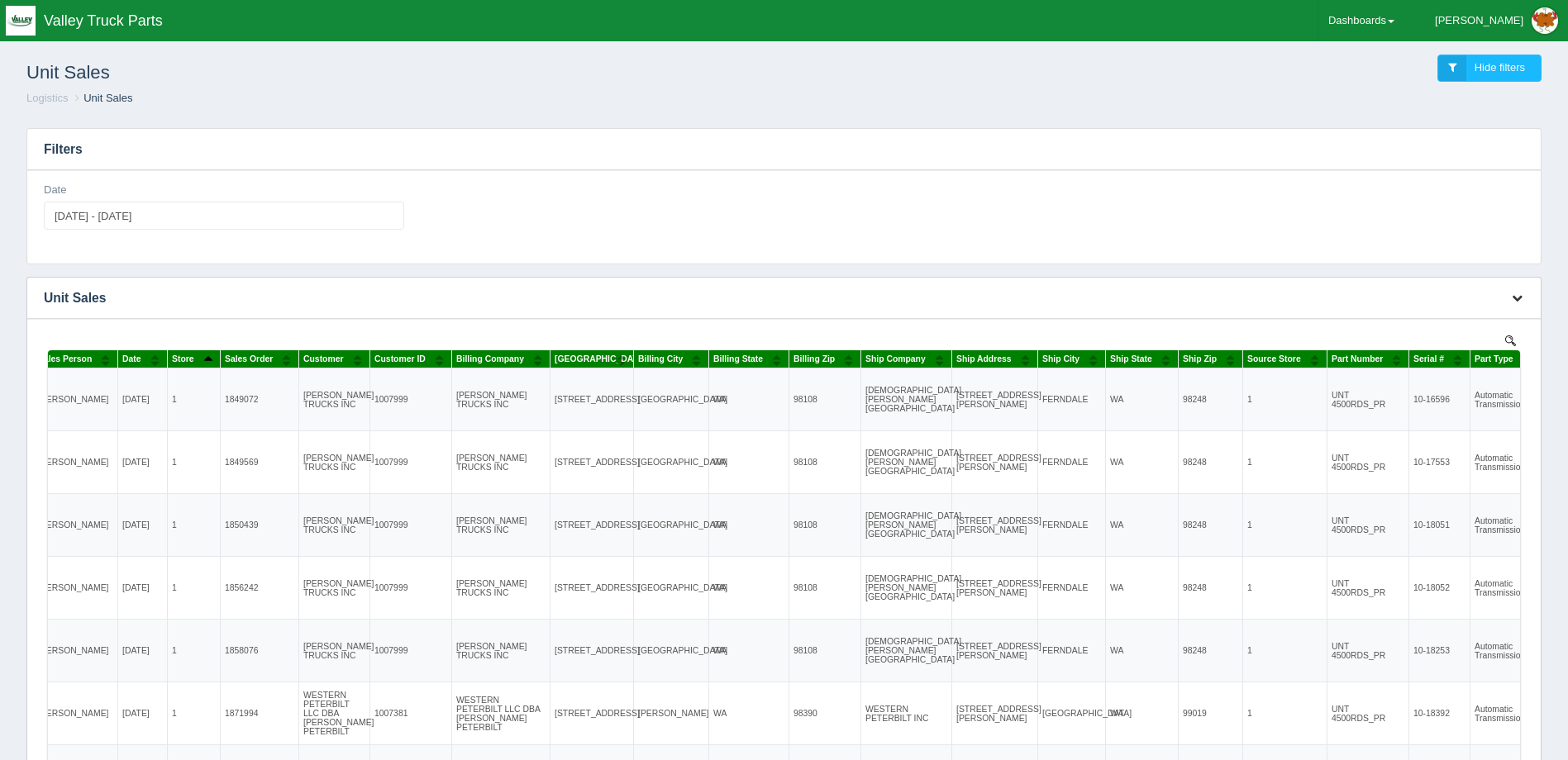click at bounding box center (1517, 297) 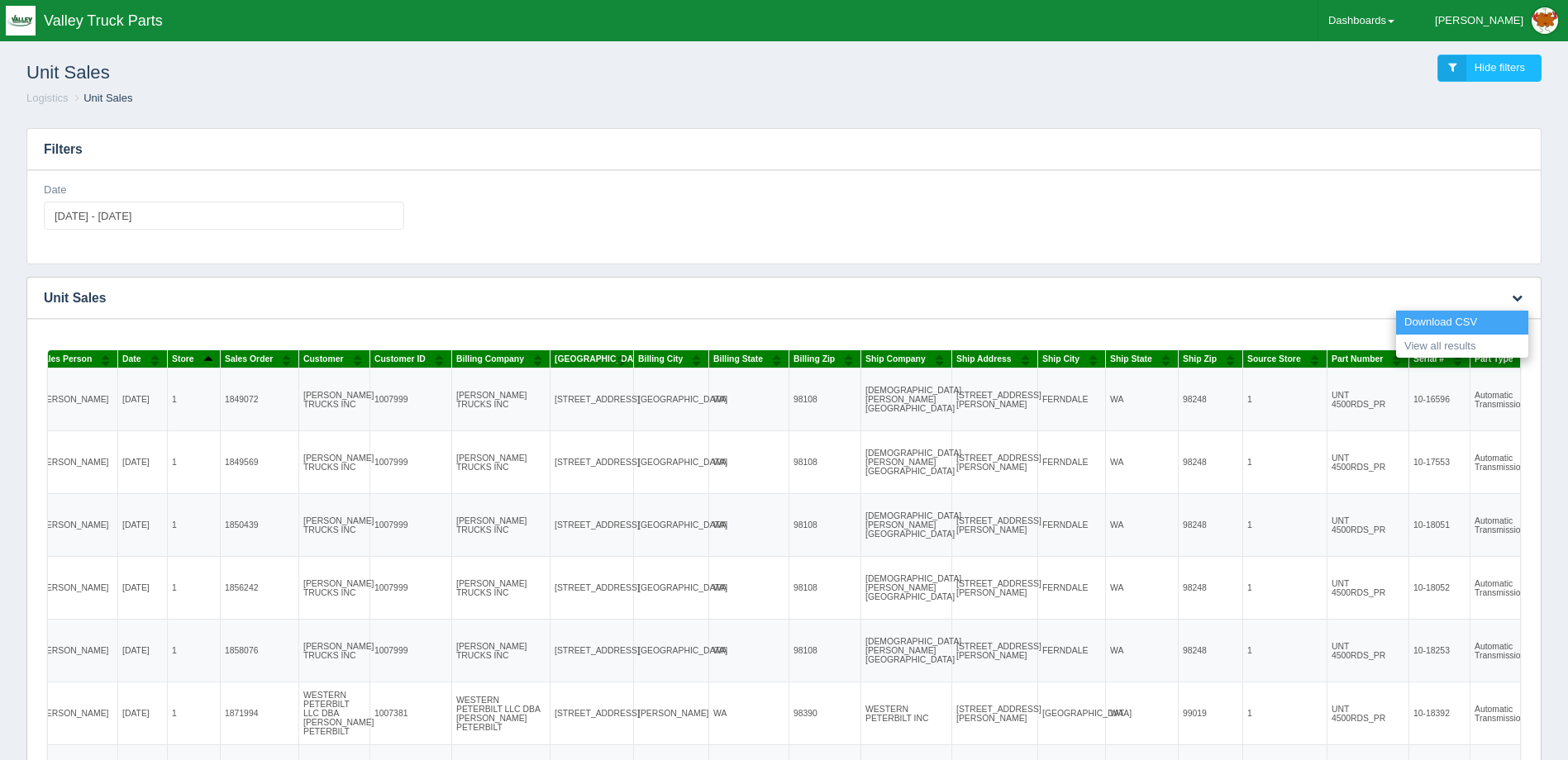 click on "Download CSV" at bounding box center (1462, 322) 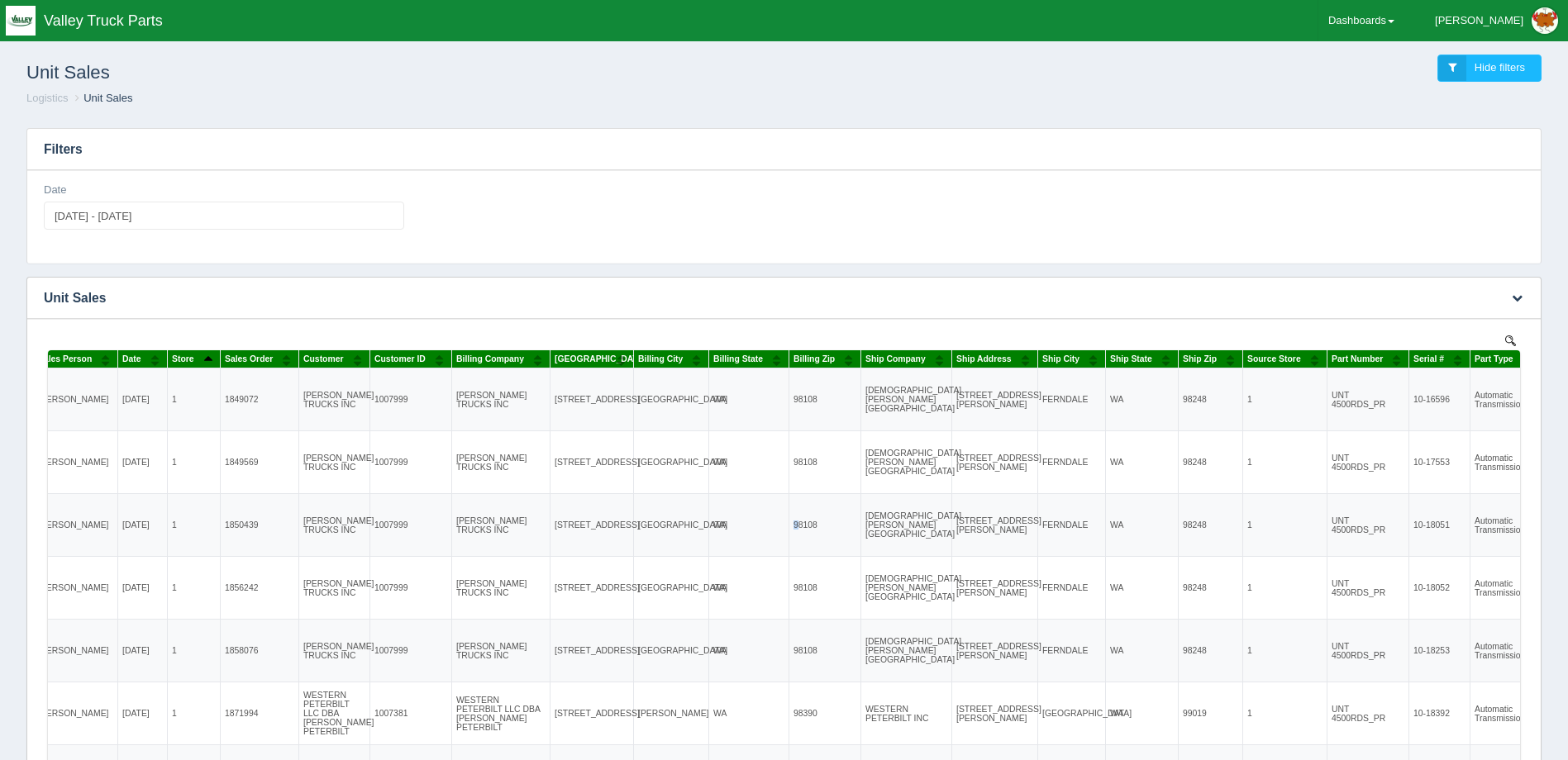 click on "98108" at bounding box center (825, 525) 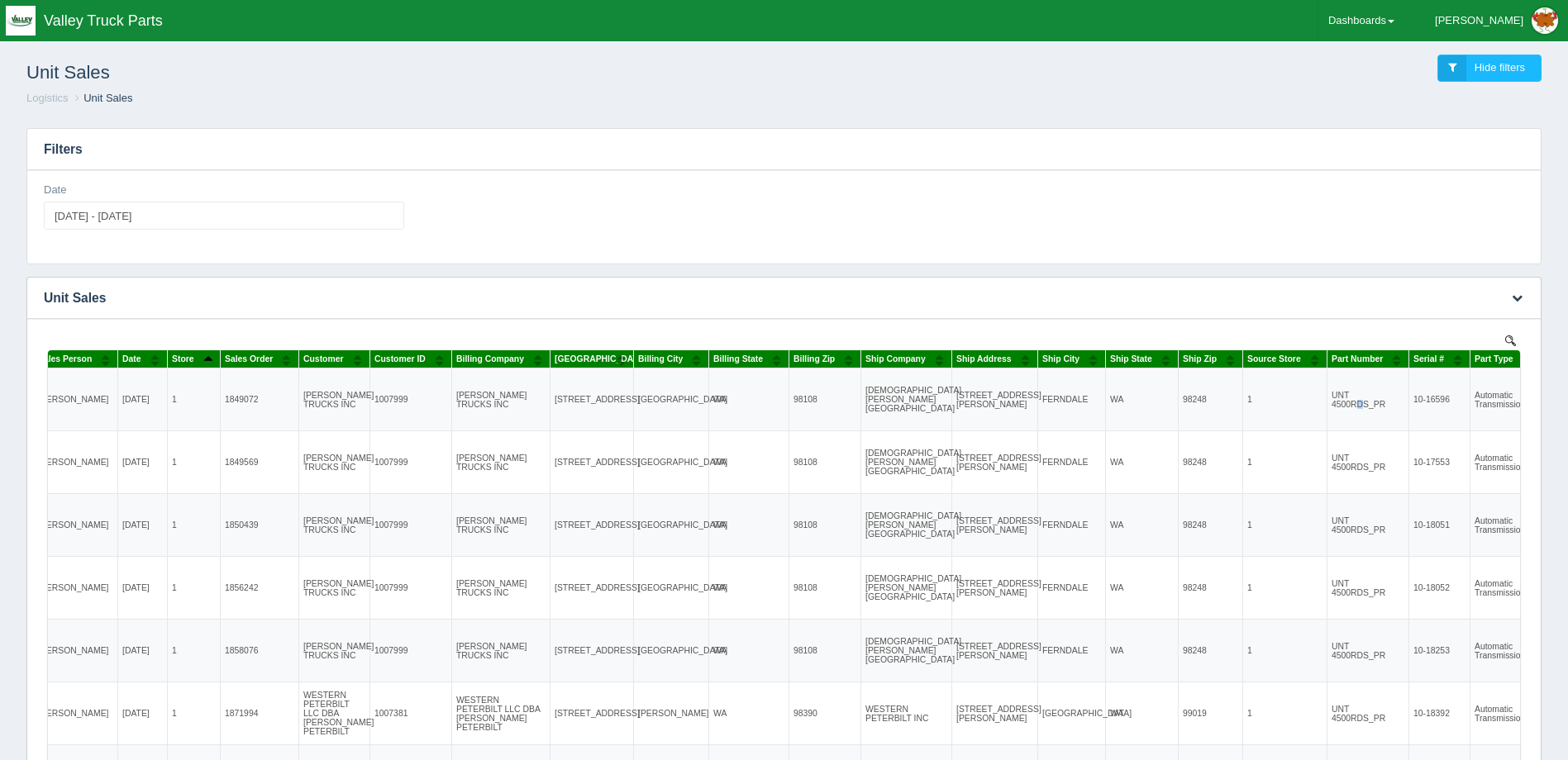 drag, startPoint x: 800, startPoint y: 530, endPoint x: 1361, endPoint y: 412, distance: 573.2757 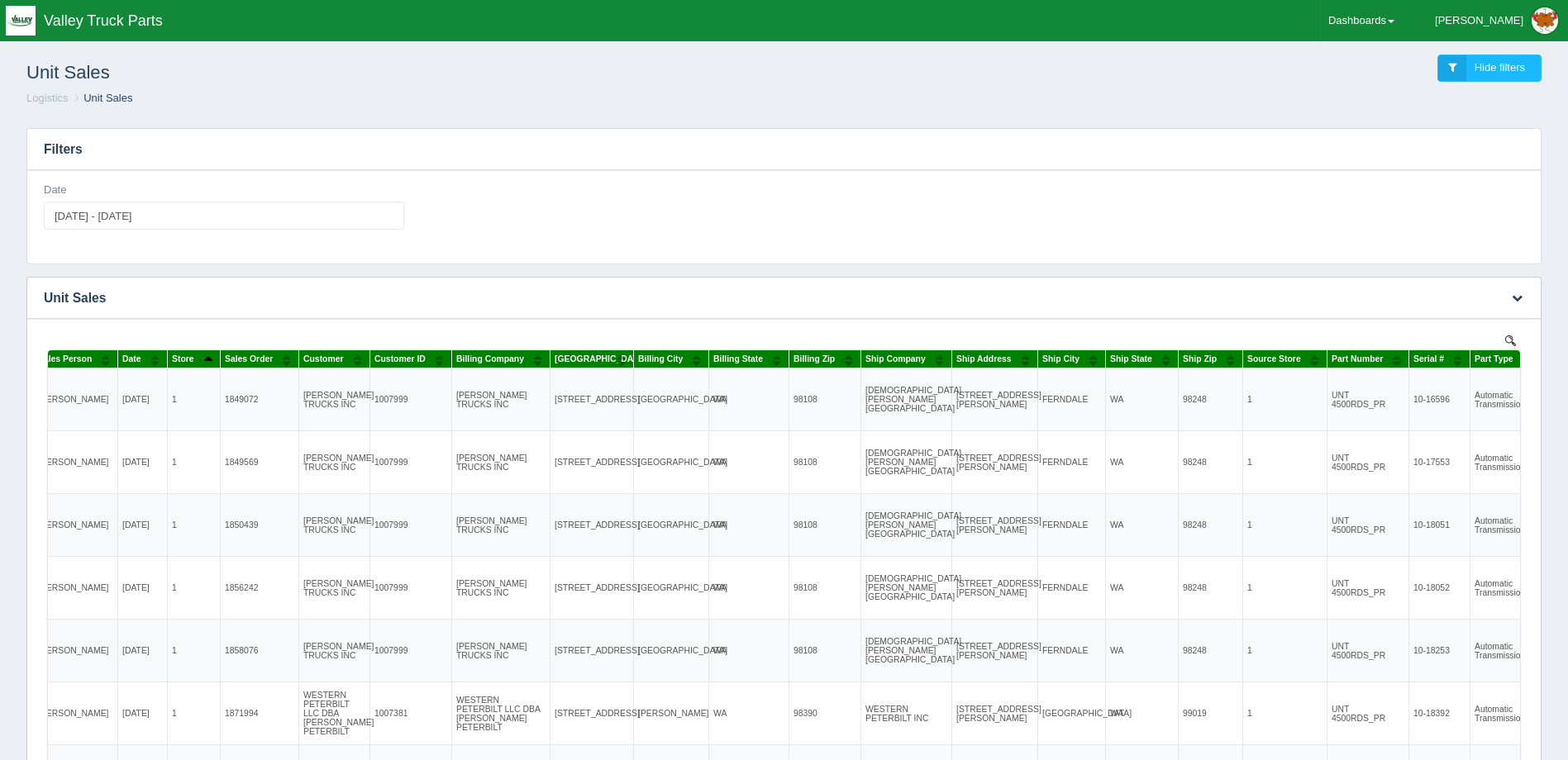 click on "WA" at bounding box center (1142, 400) 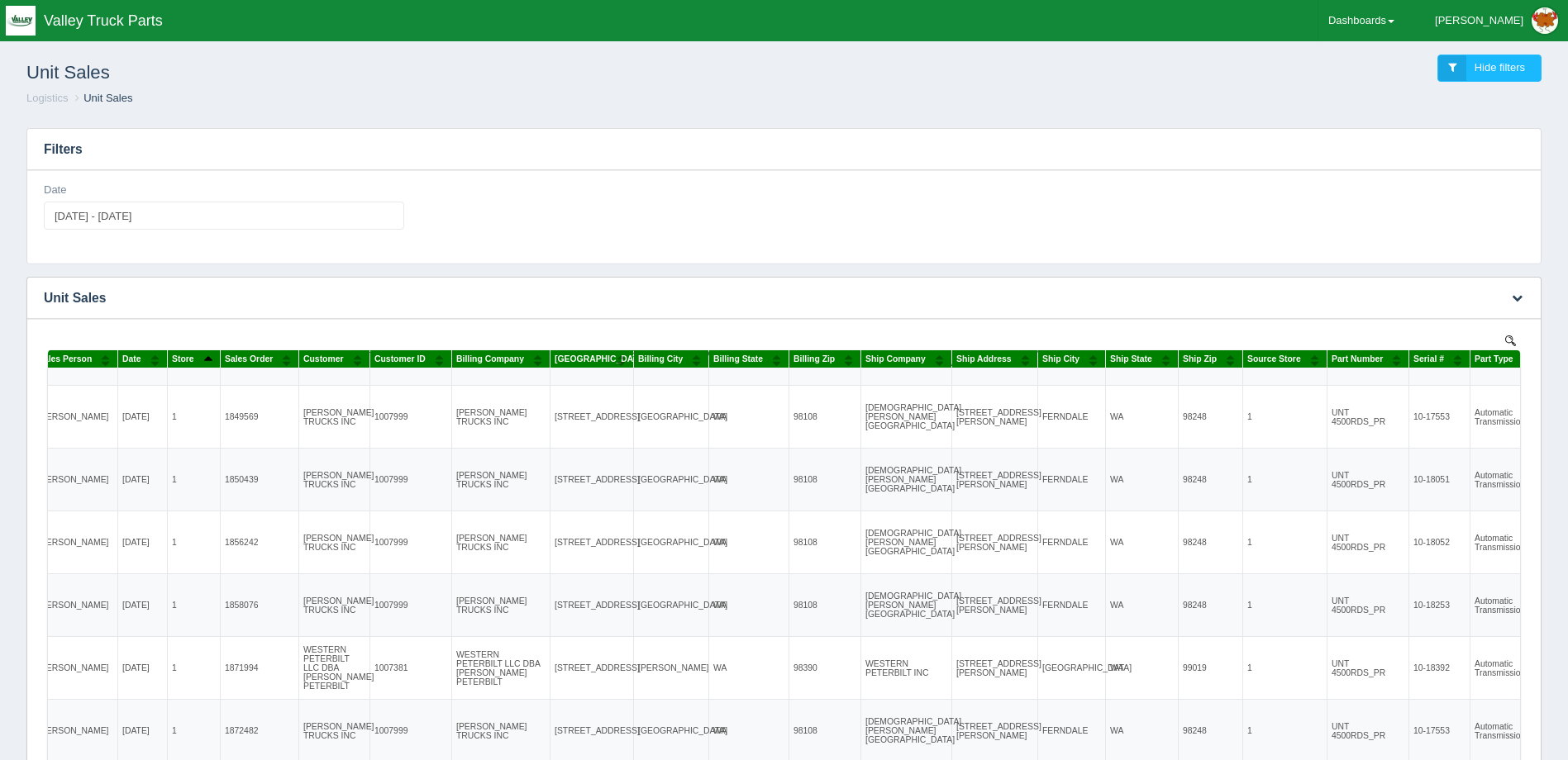 scroll, scrollTop: 83, scrollLeft: 83, axis: both 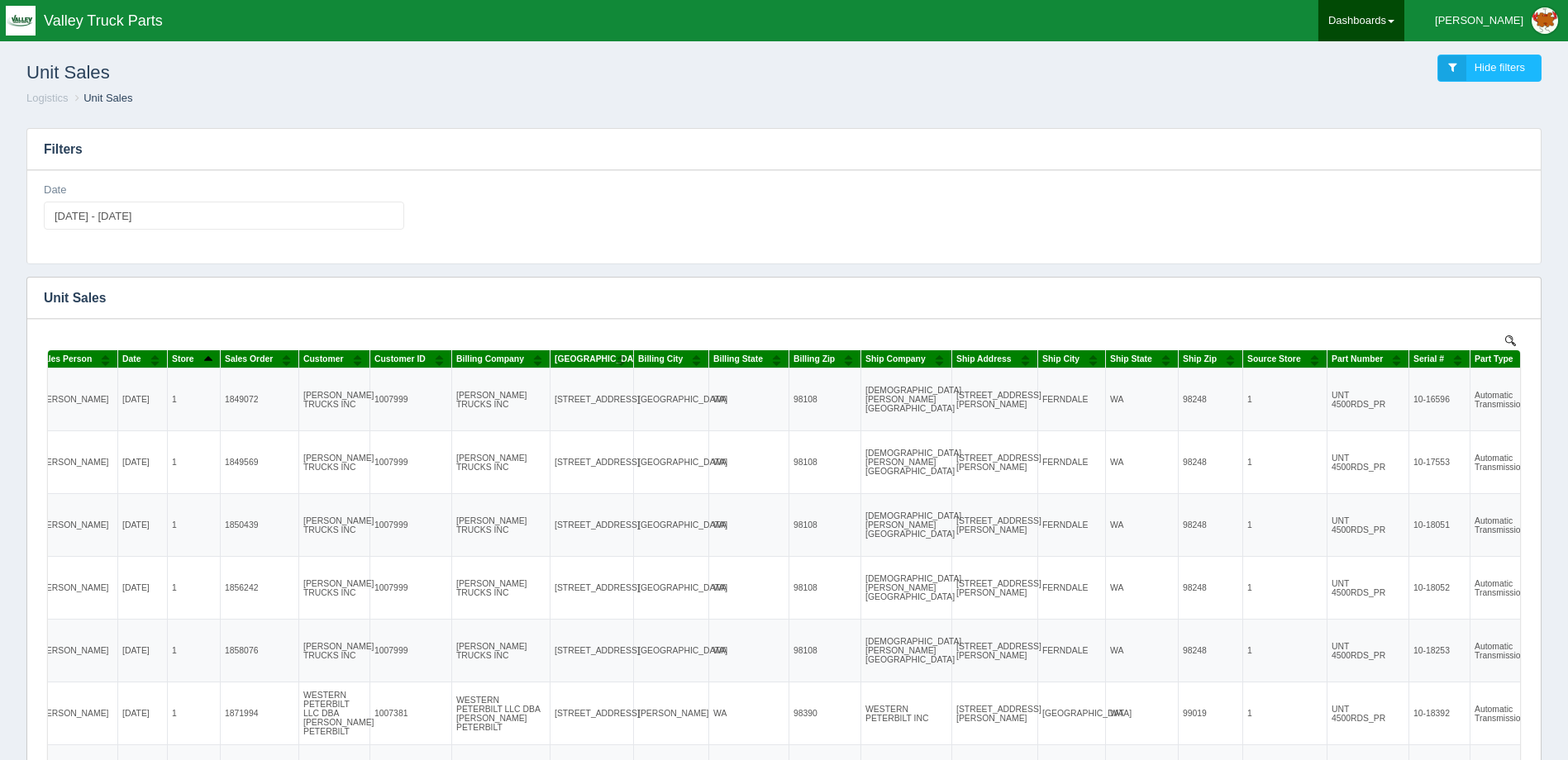 click on "Dashboards" at bounding box center (1361, 21) 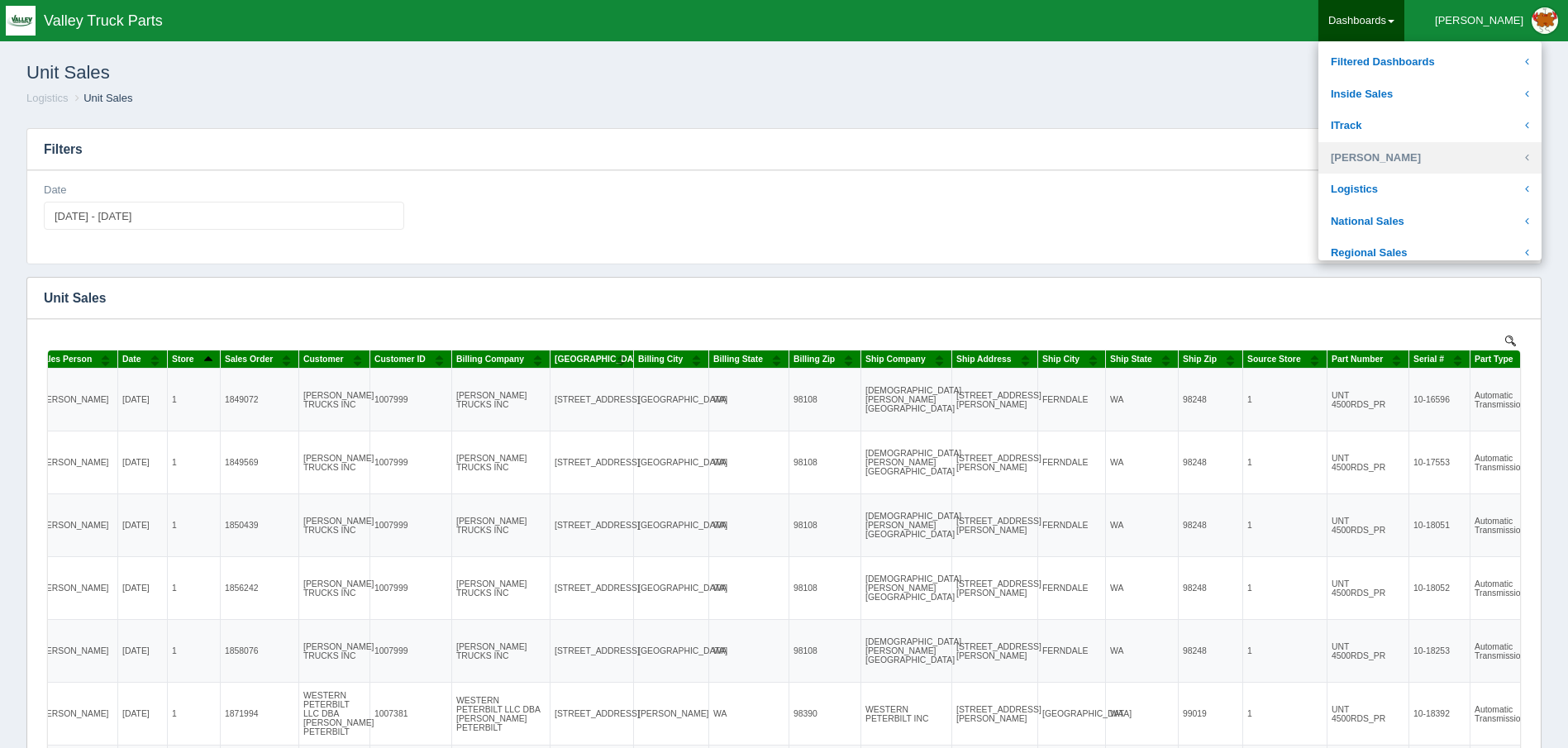 scroll, scrollTop: 248, scrollLeft: 0, axis: vertical 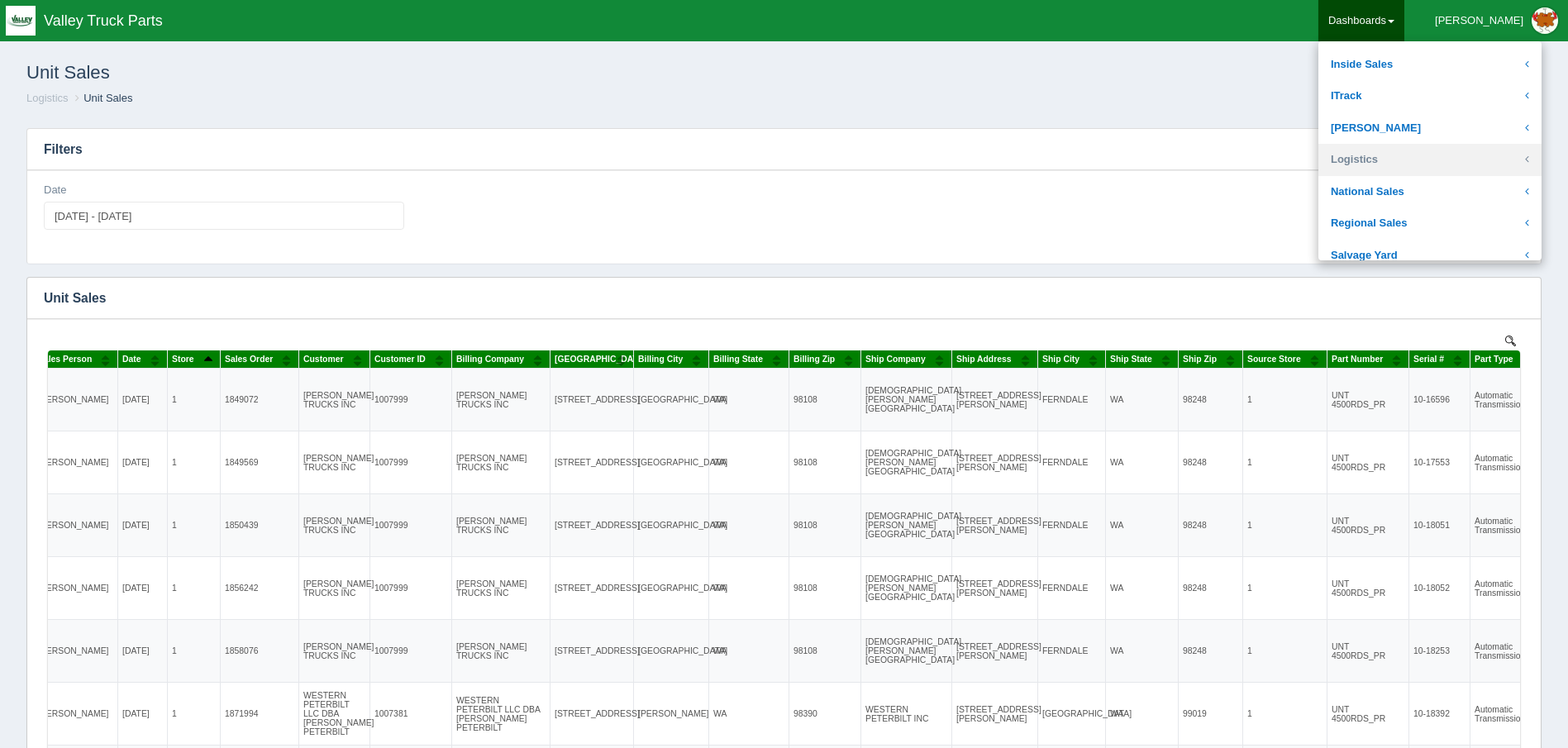 click on "Logistics" at bounding box center (1430, 160) 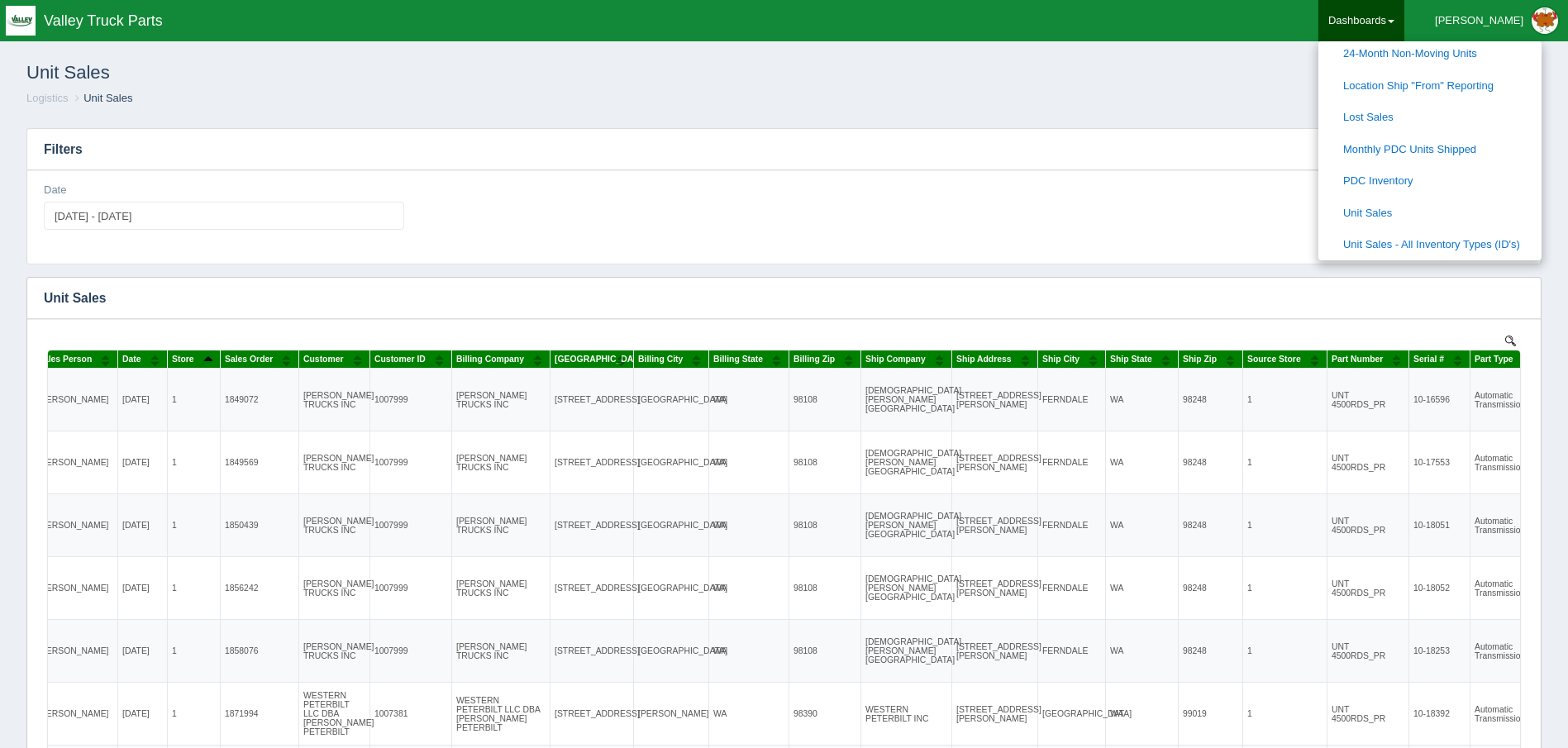 scroll, scrollTop: 496, scrollLeft: 0, axis: vertical 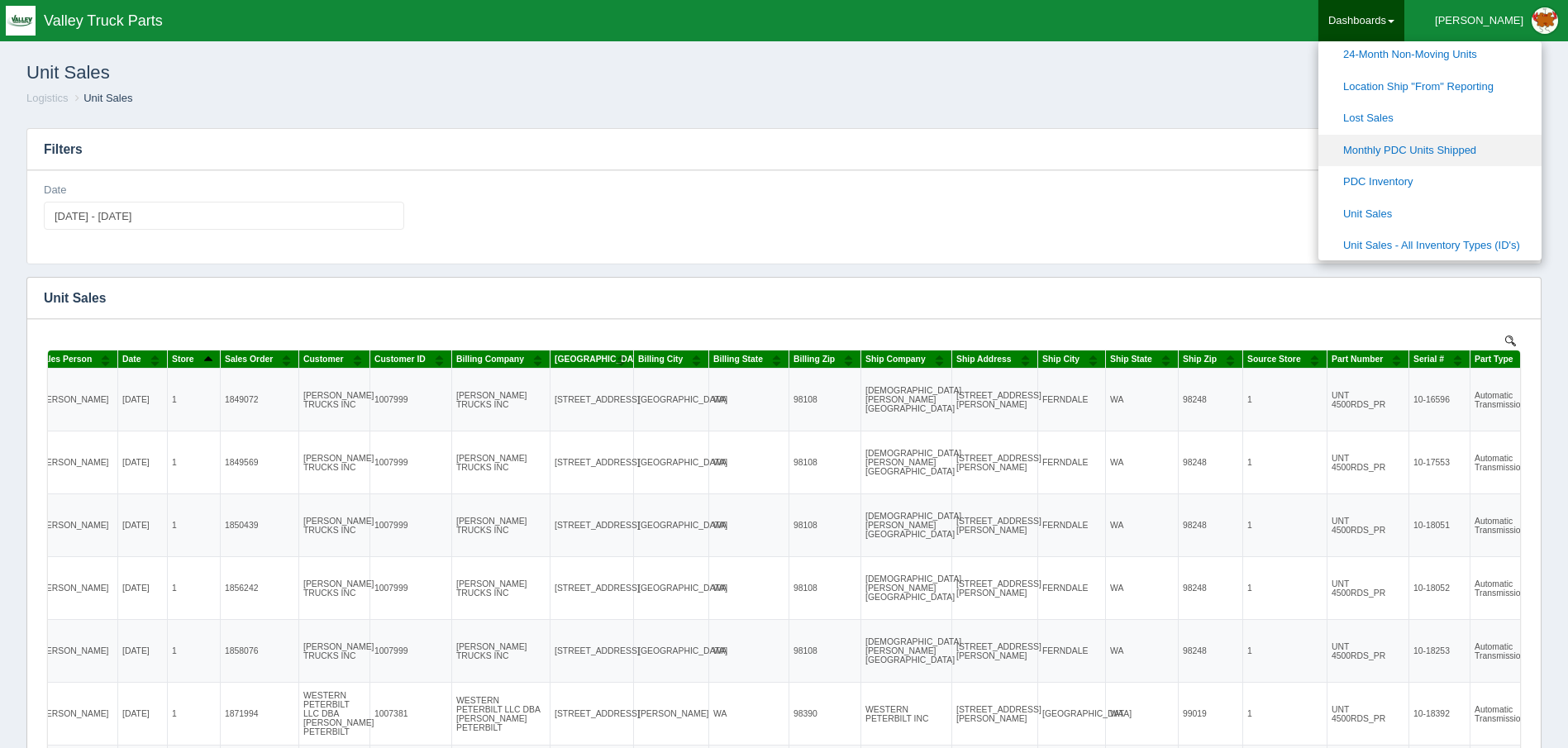 click on "Monthly PDC Units Shipped" at bounding box center [1430, 150] 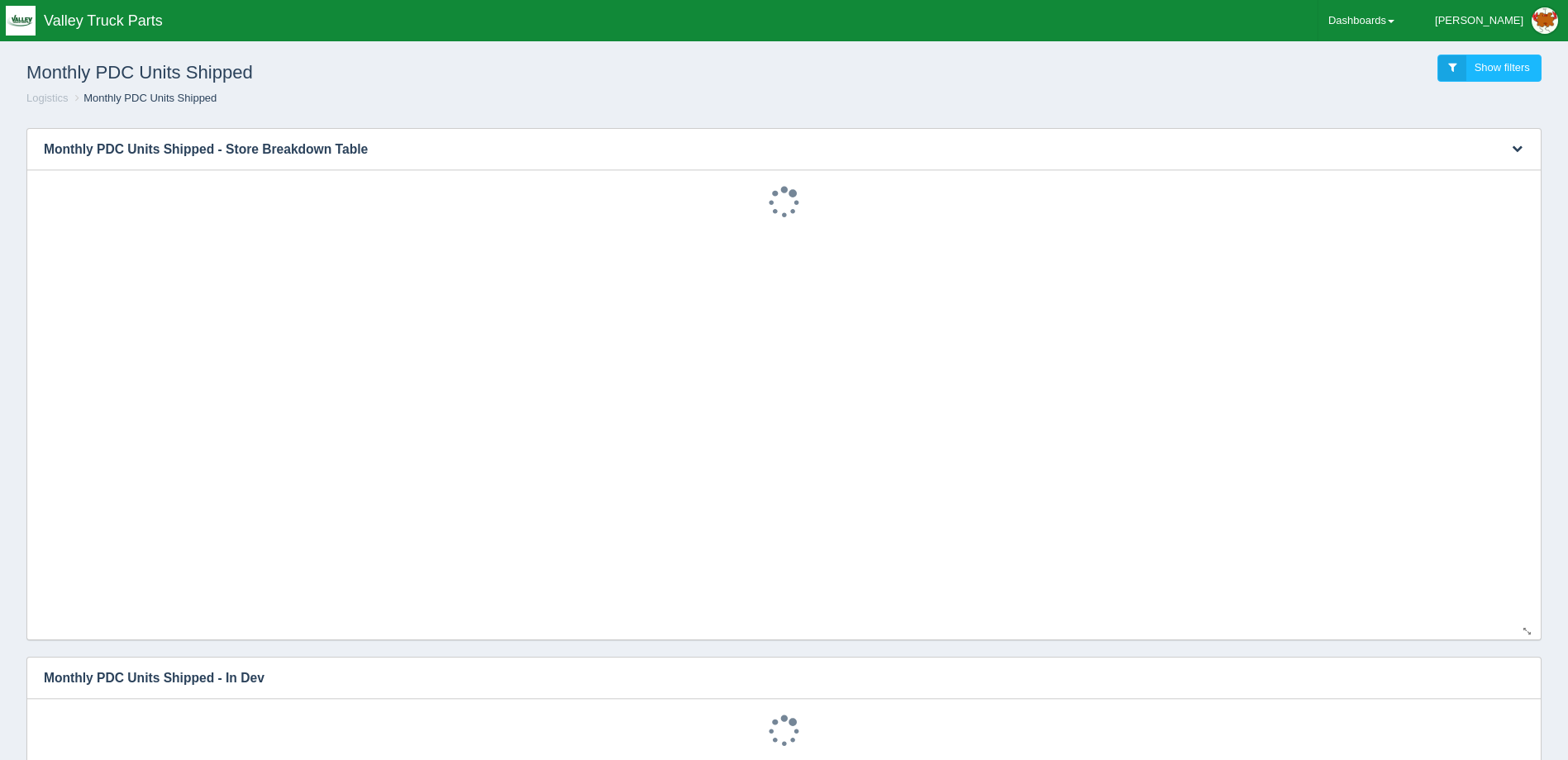 scroll, scrollTop: 0, scrollLeft: 0, axis: both 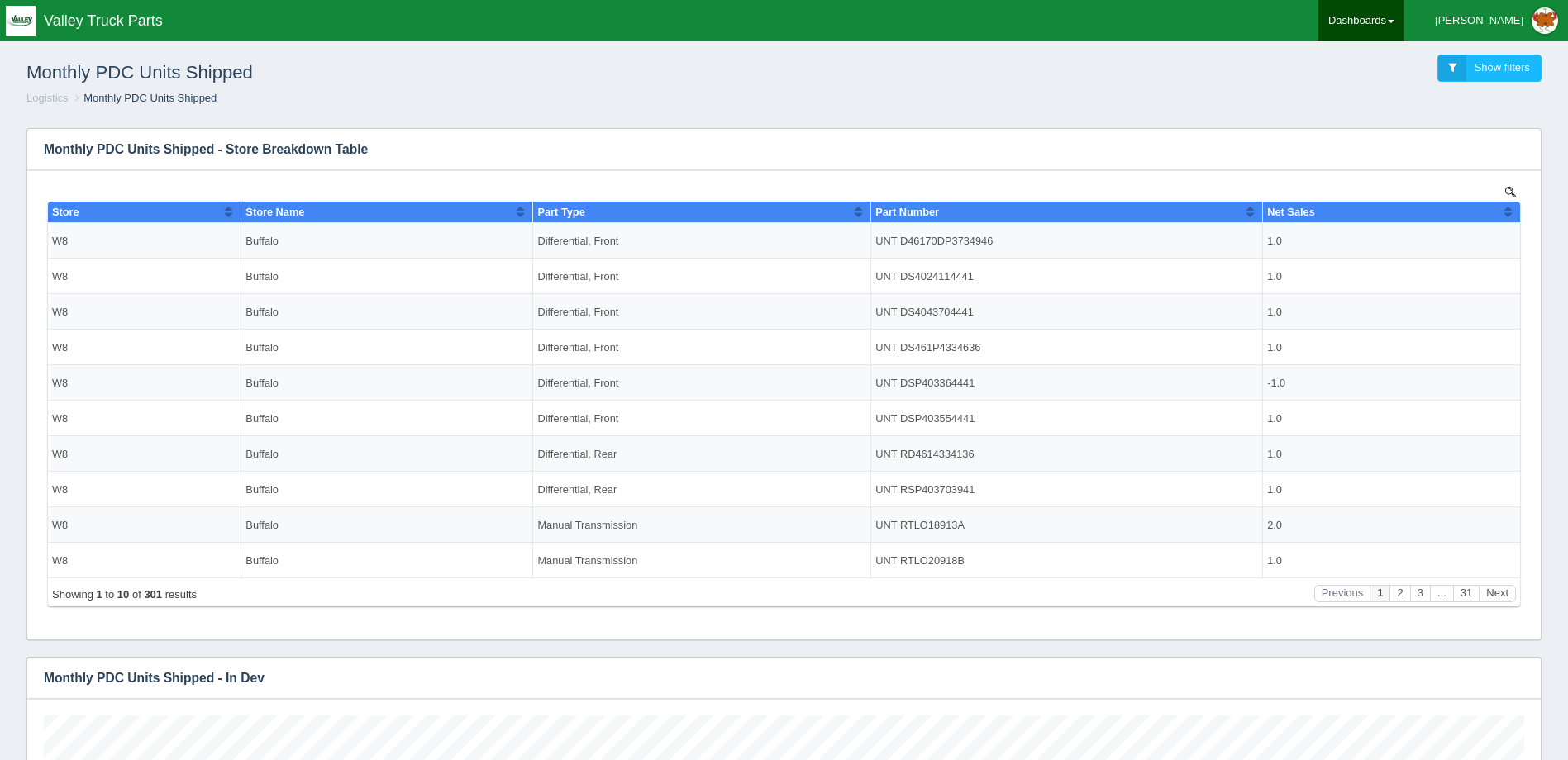 click on "Dashboards" at bounding box center (1361, 21) 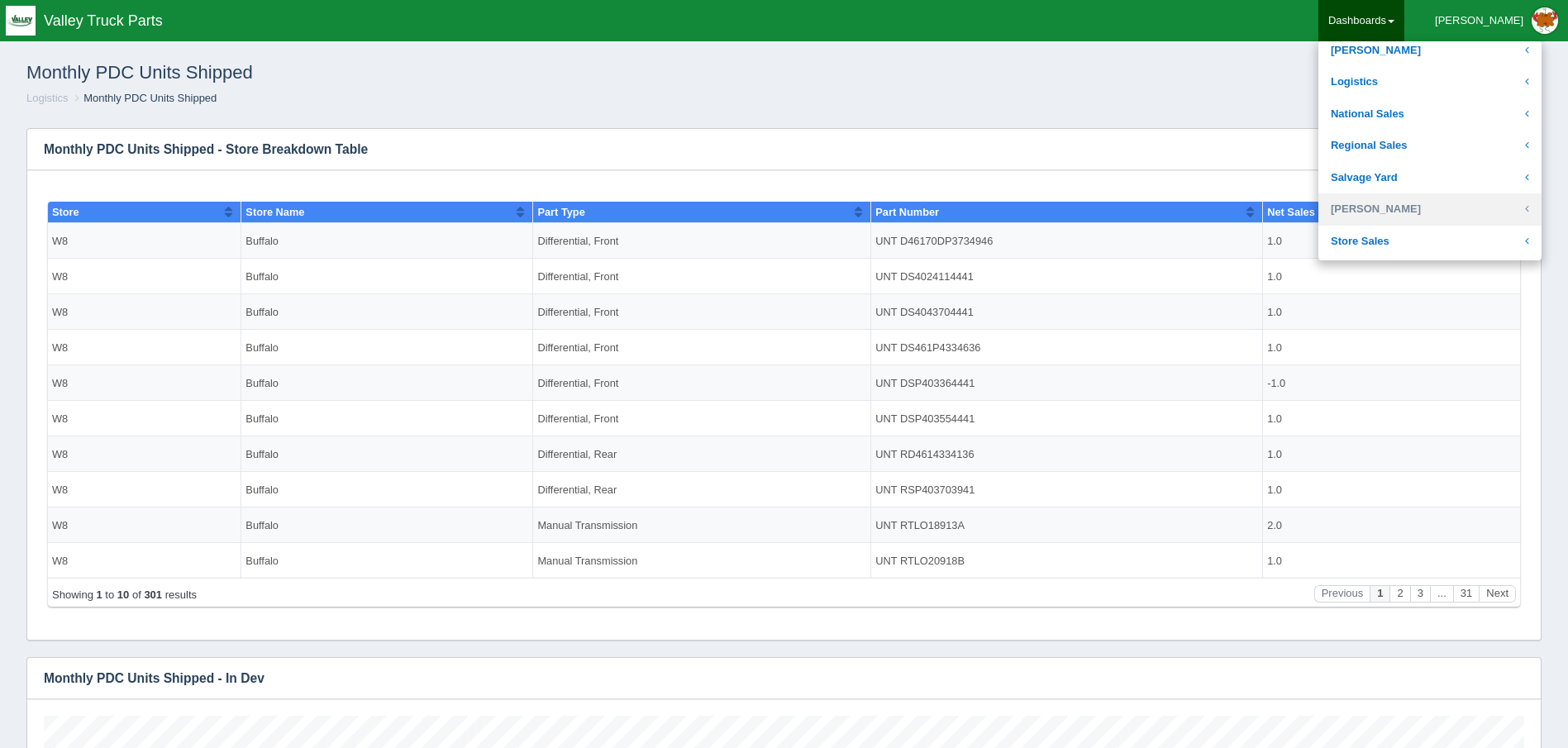 scroll, scrollTop: 331, scrollLeft: 0, axis: vertical 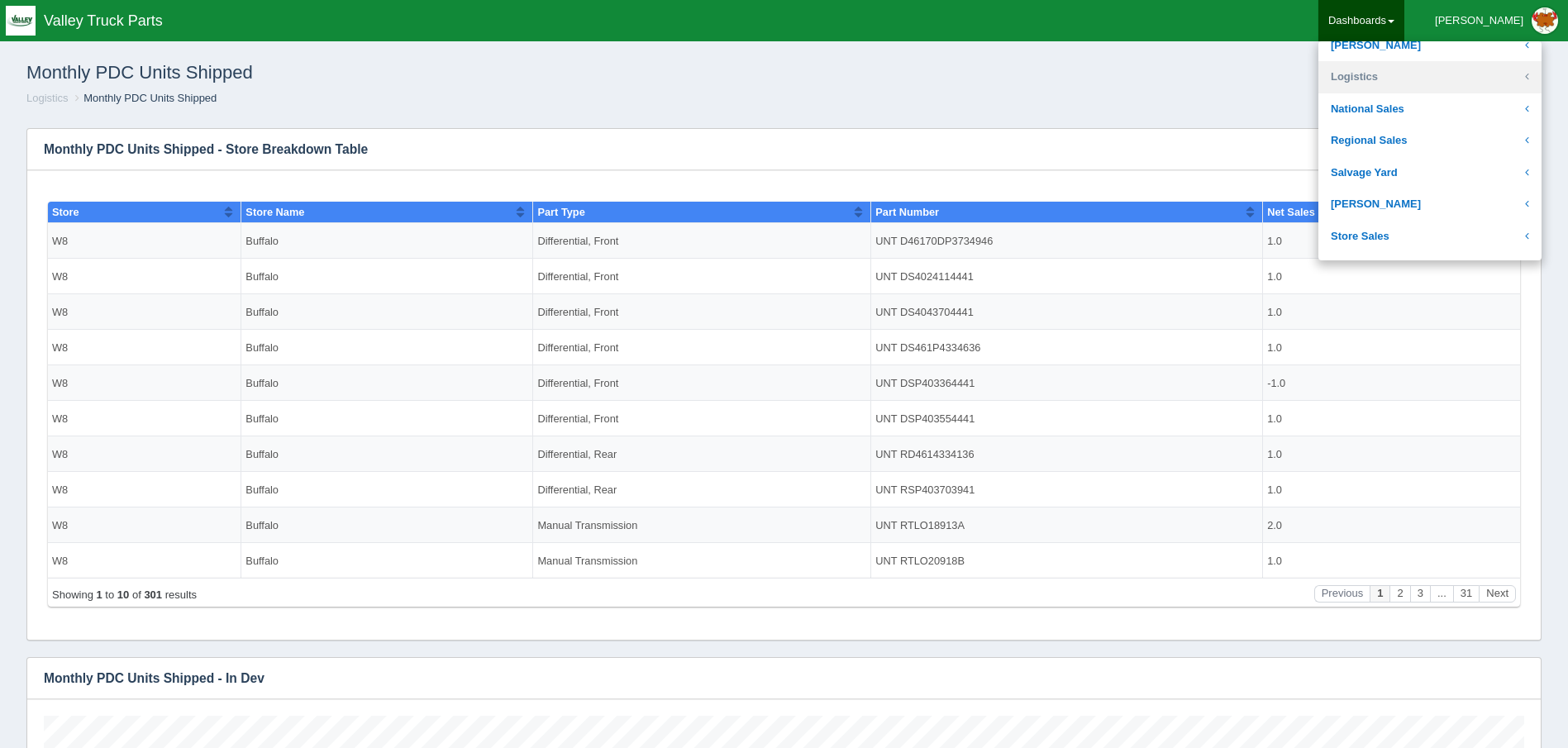 click on "Logistics" at bounding box center [1430, 77] 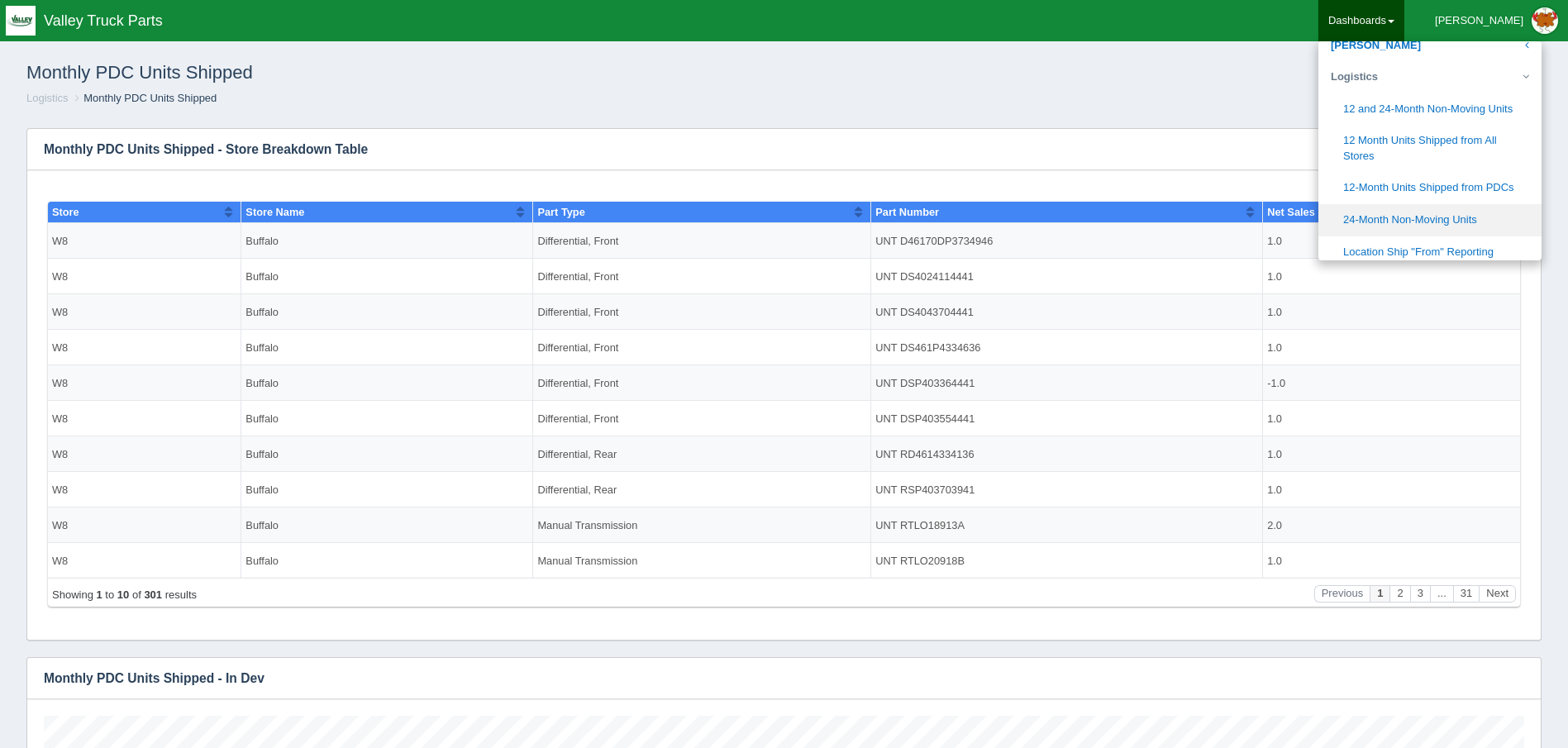 scroll, scrollTop: 413, scrollLeft: 0, axis: vertical 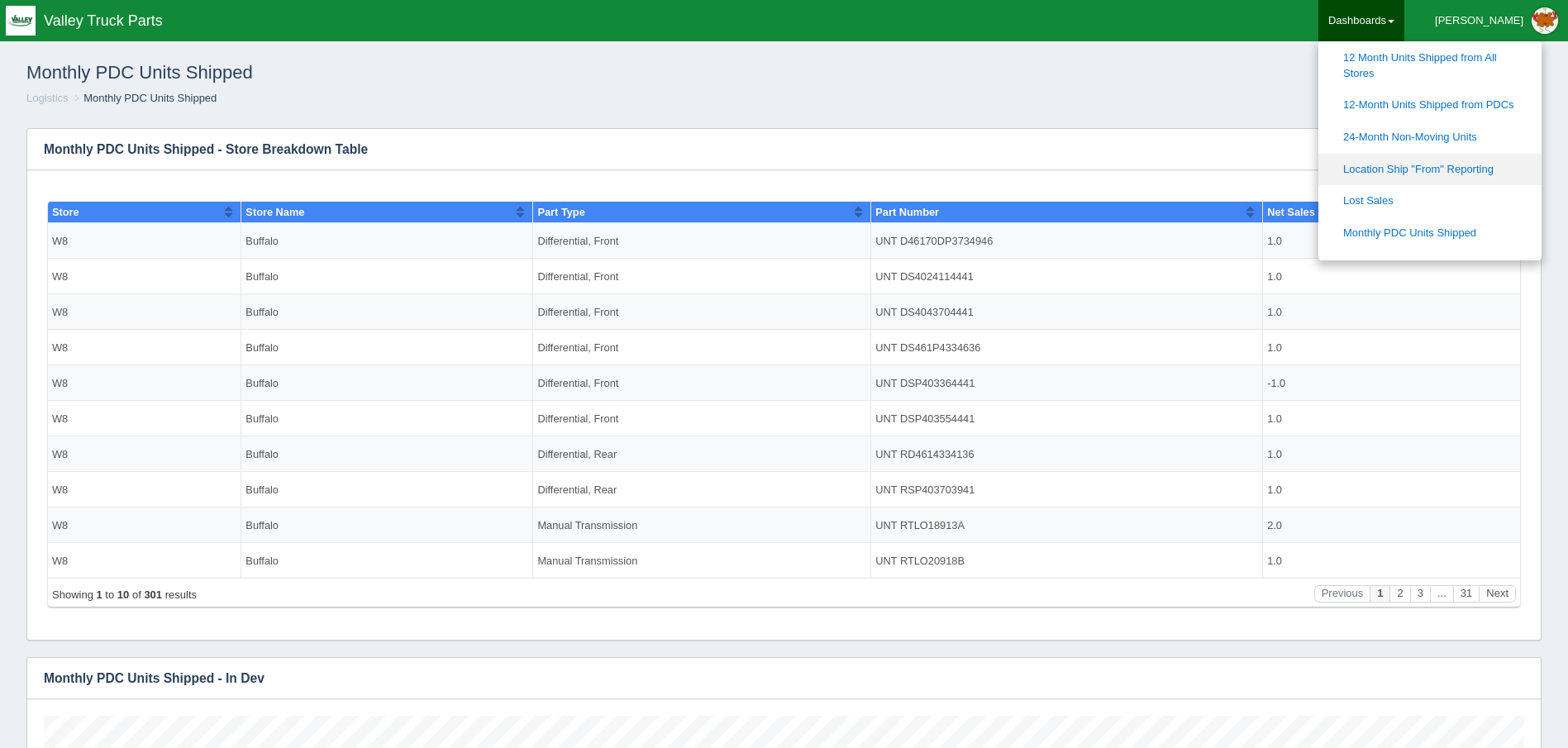click on "Location Ship "From" Reporting" at bounding box center (1430, 169) 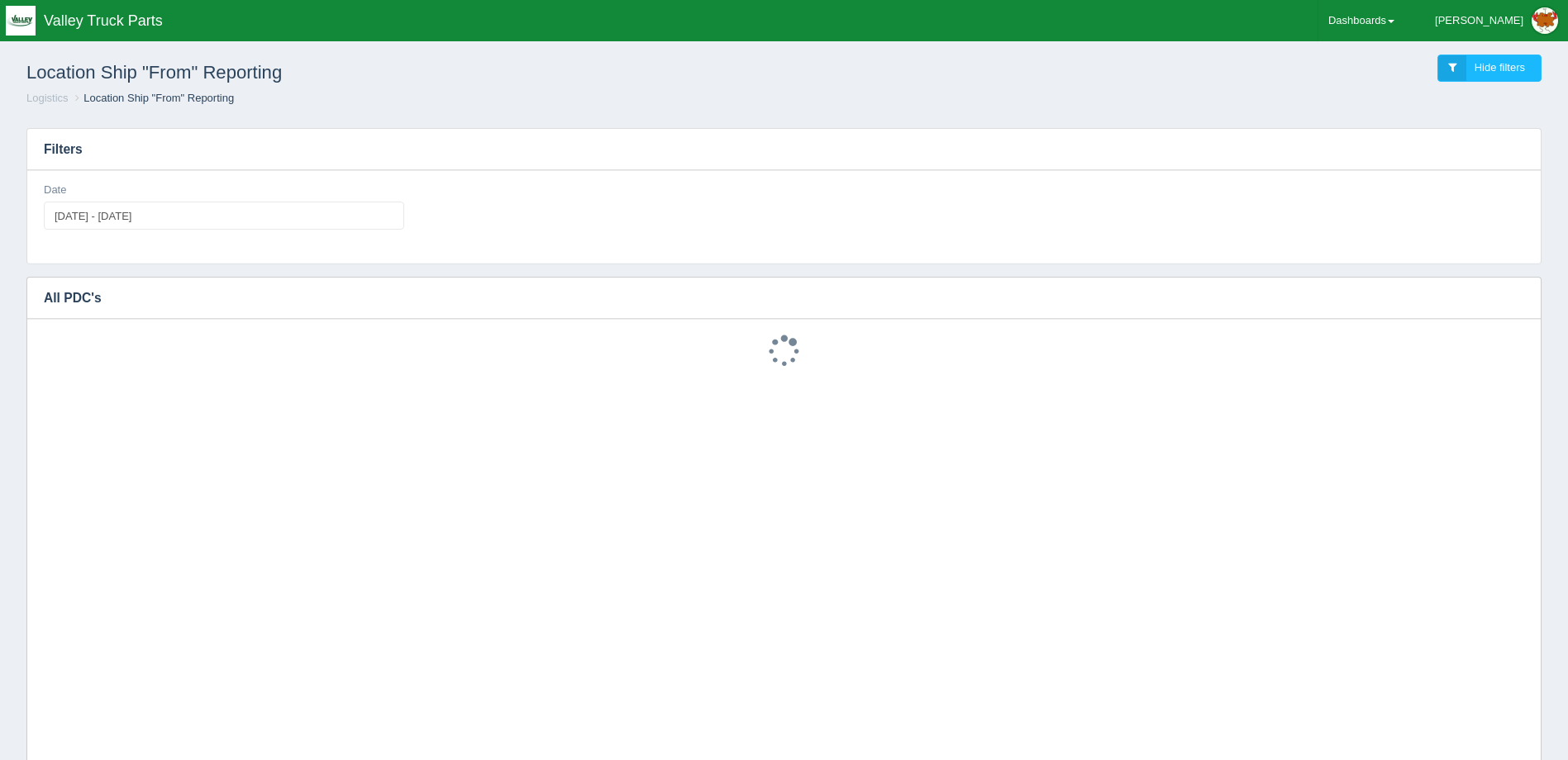 scroll, scrollTop: 0, scrollLeft: 0, axis: both 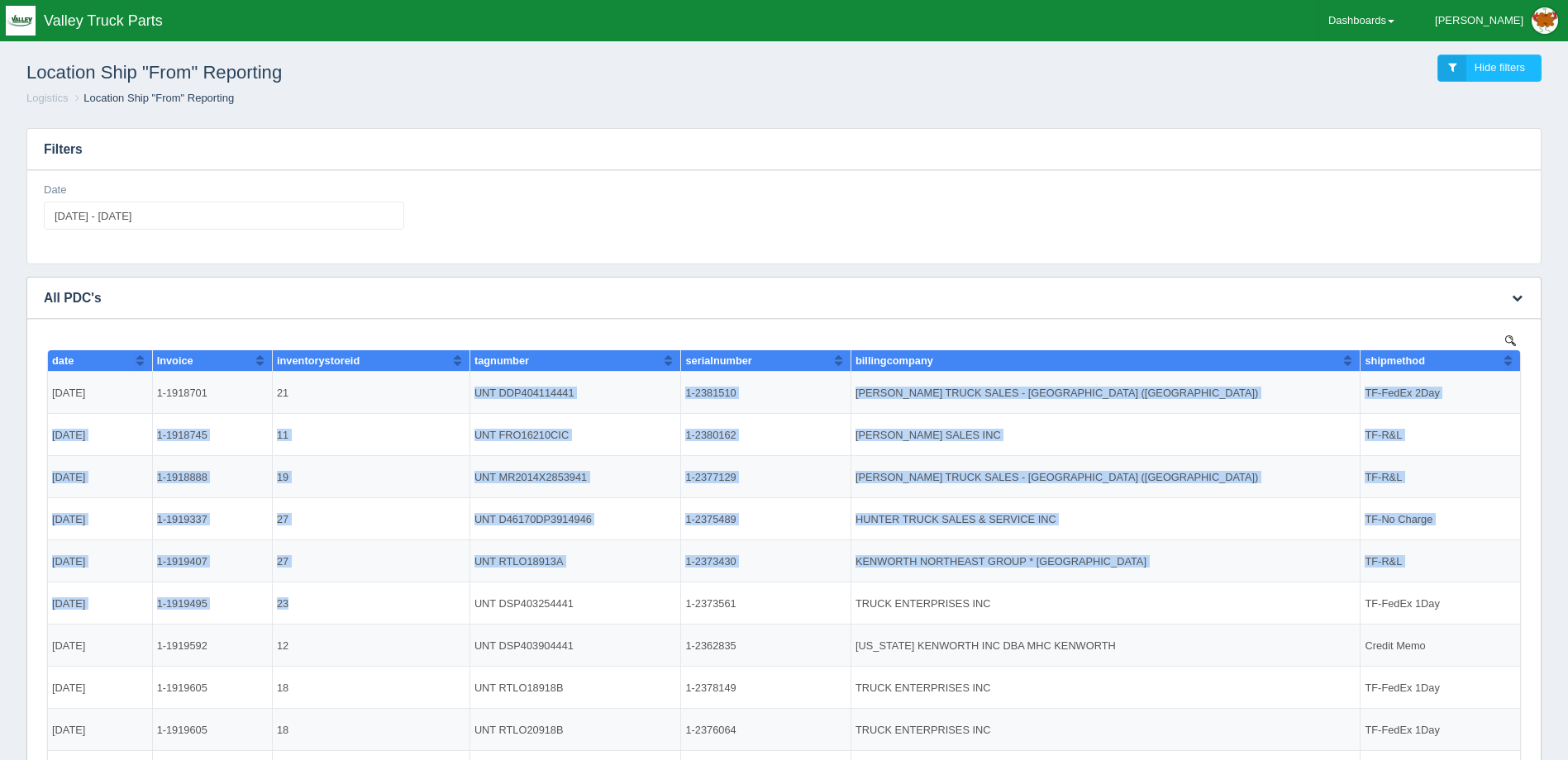 drag, startPoint x: 354, startPoint y: 396, endPoint x: 384, endPoint y: 621, distance: 226.9912 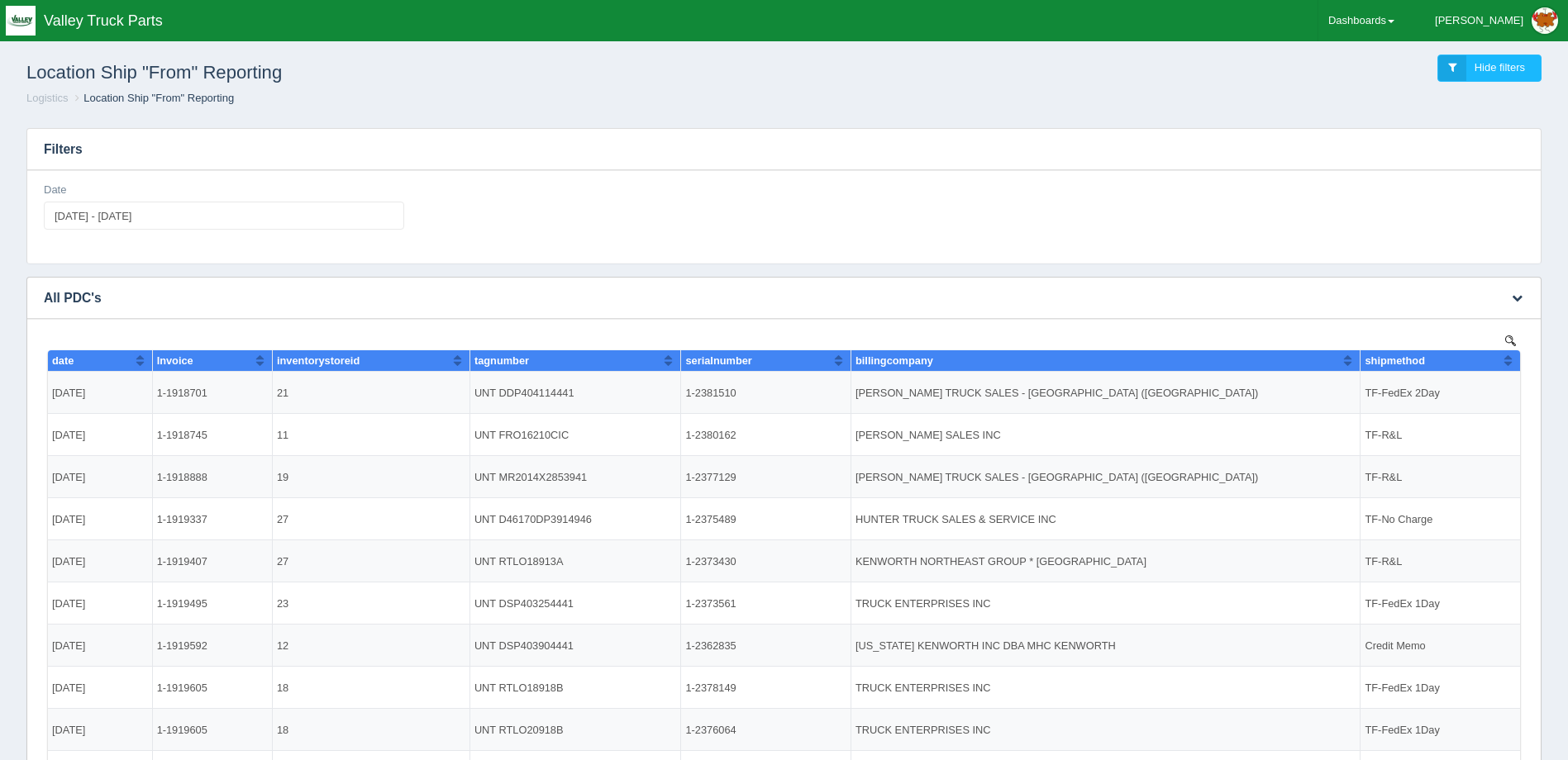 click on "21" at bounding box center [370, 392] 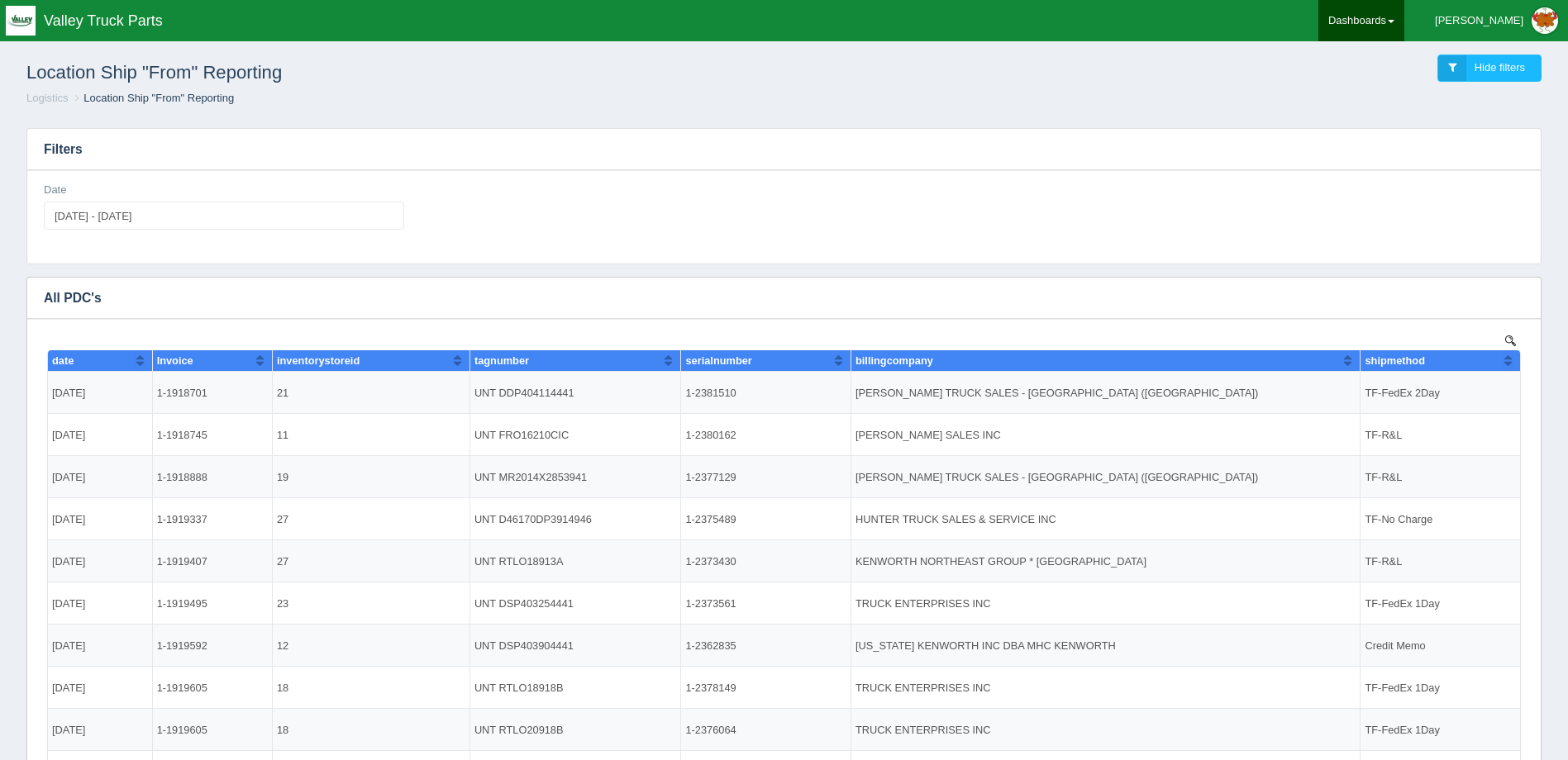 click on "Dashboards" at bounding box center [1361, 21] 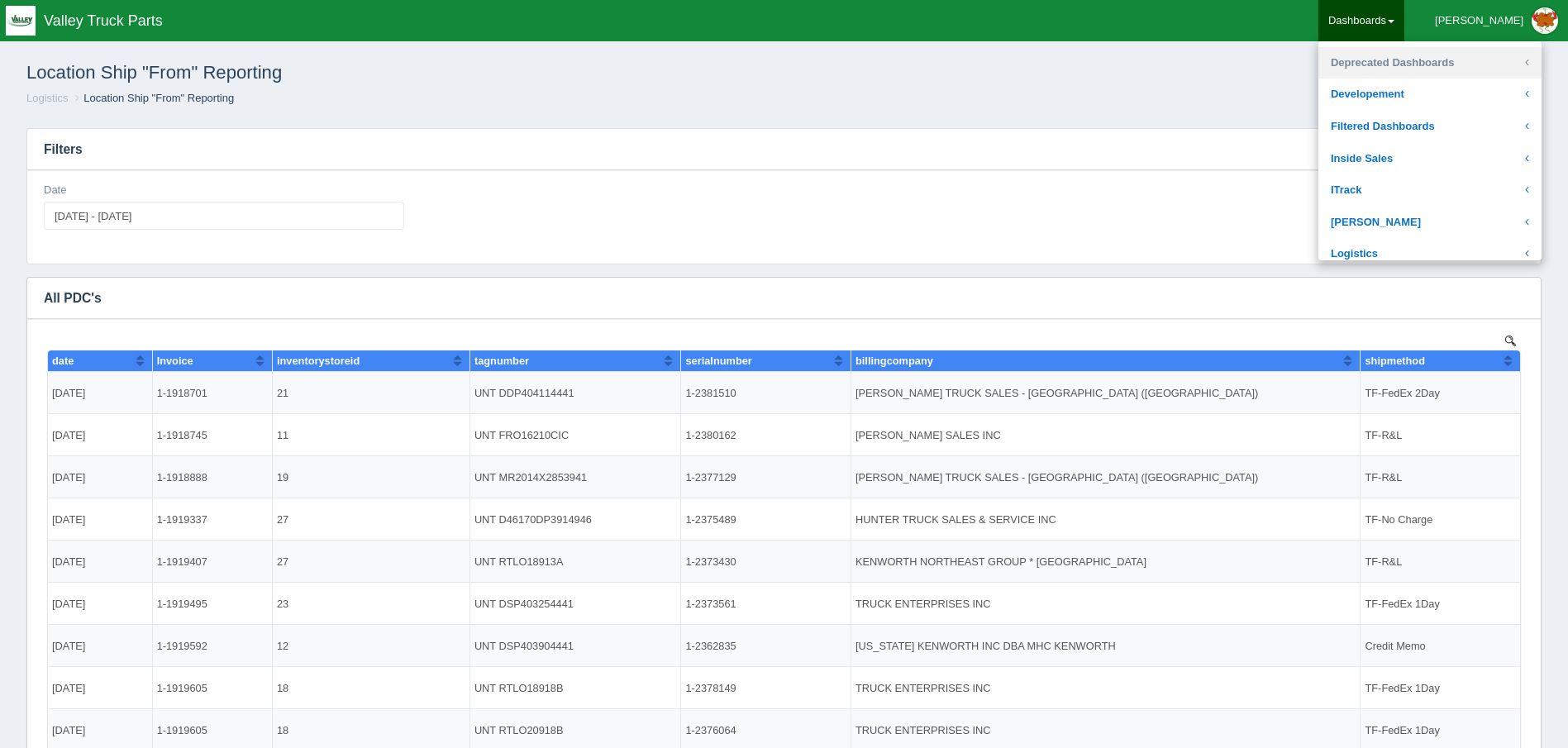 scroll, scrollTop: 165, scrollLeft: 0, axis: vertical 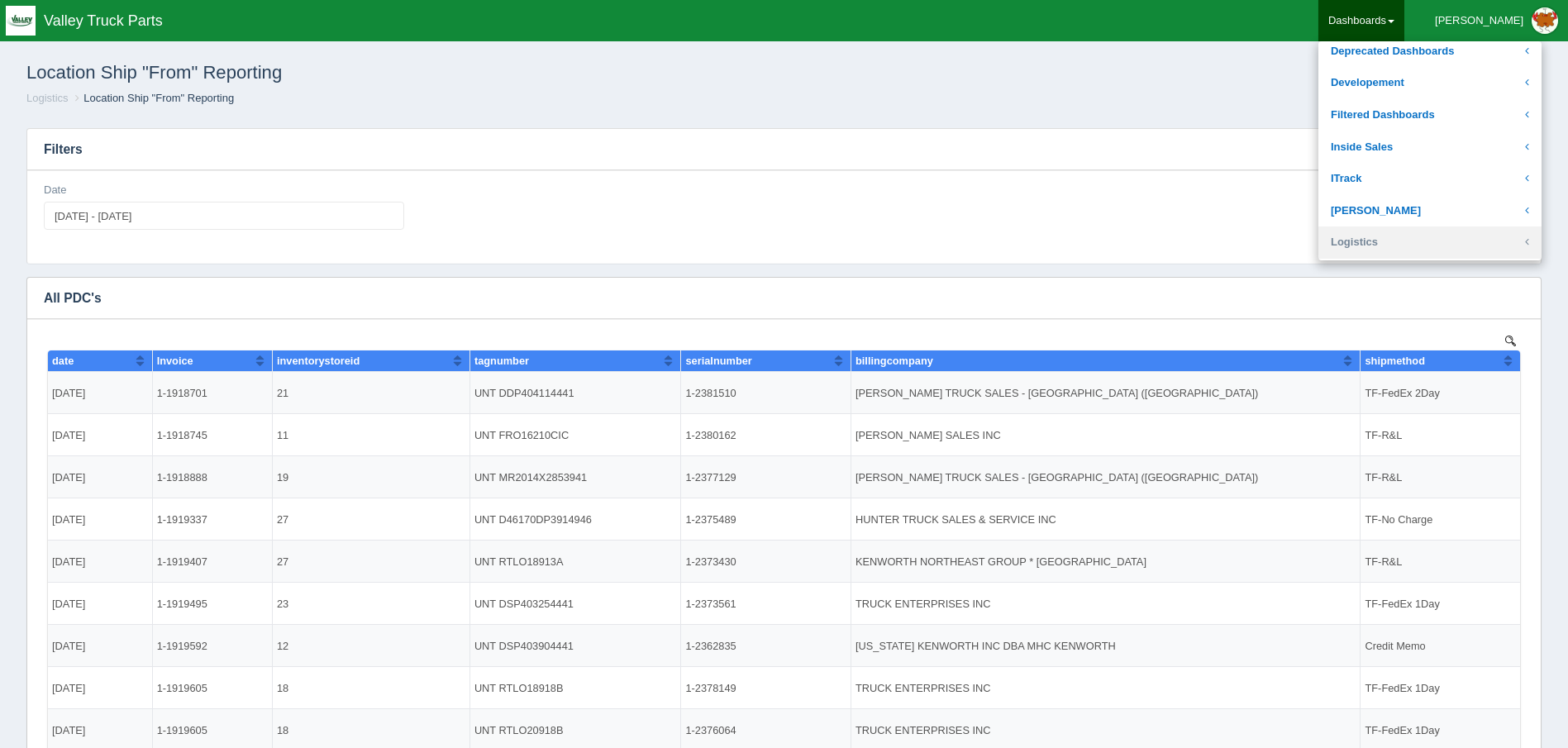 click on "Logistics" at bounding box center [1430, 242] 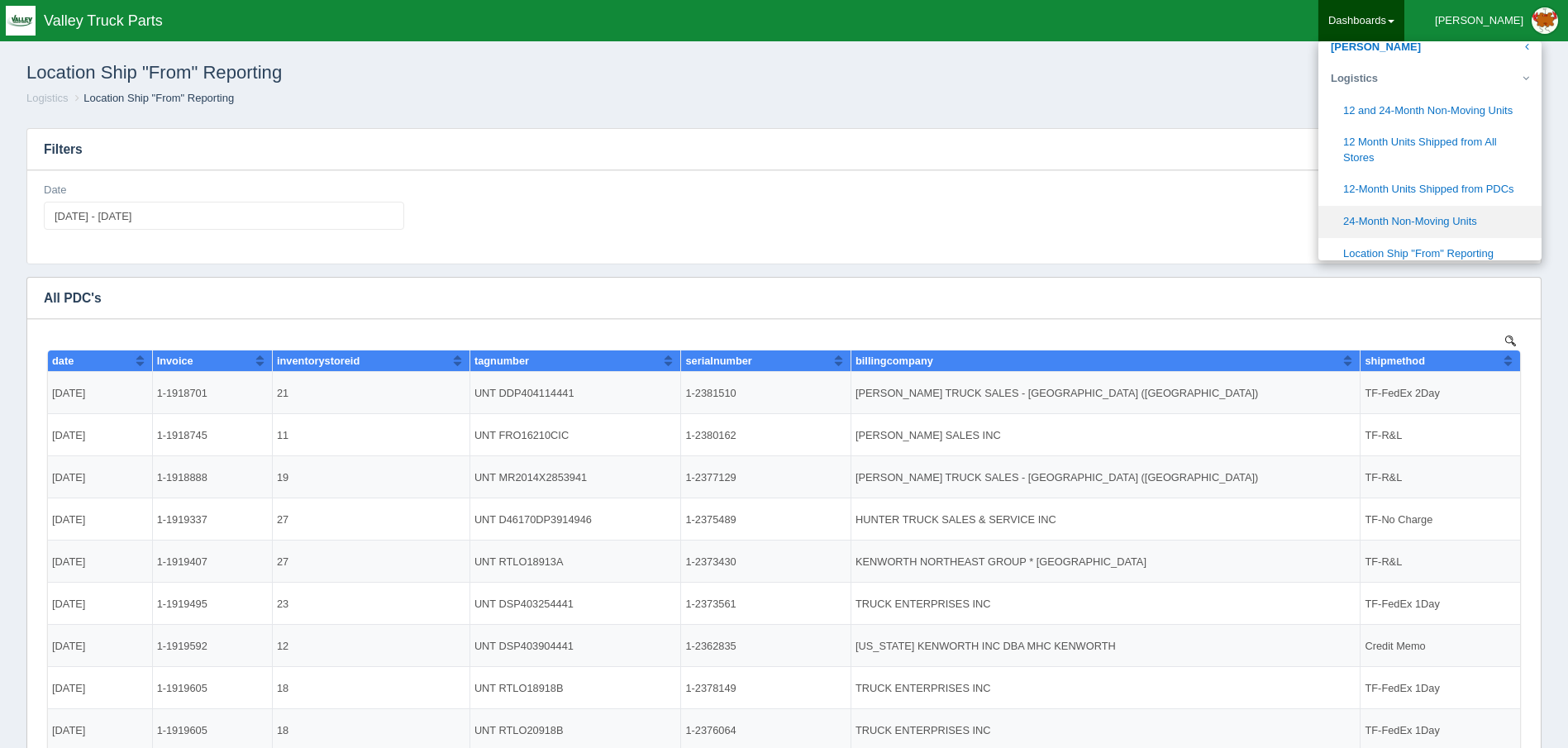 scroll, scrollTop: 331, scrollLeft: 0, axis: vertical 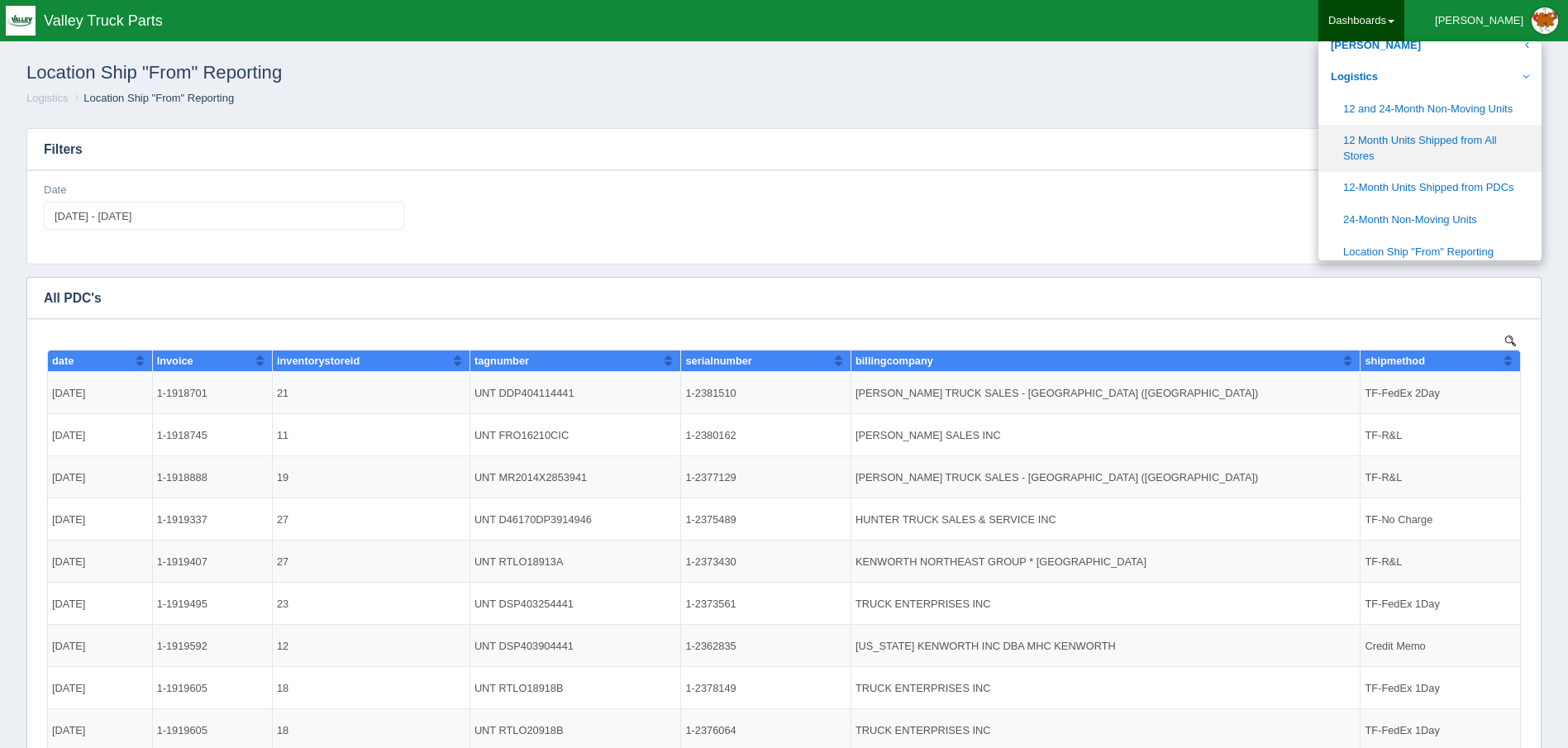 click on "12 Month Units Shipped from All Stores" at bounding box center [1430, 148] 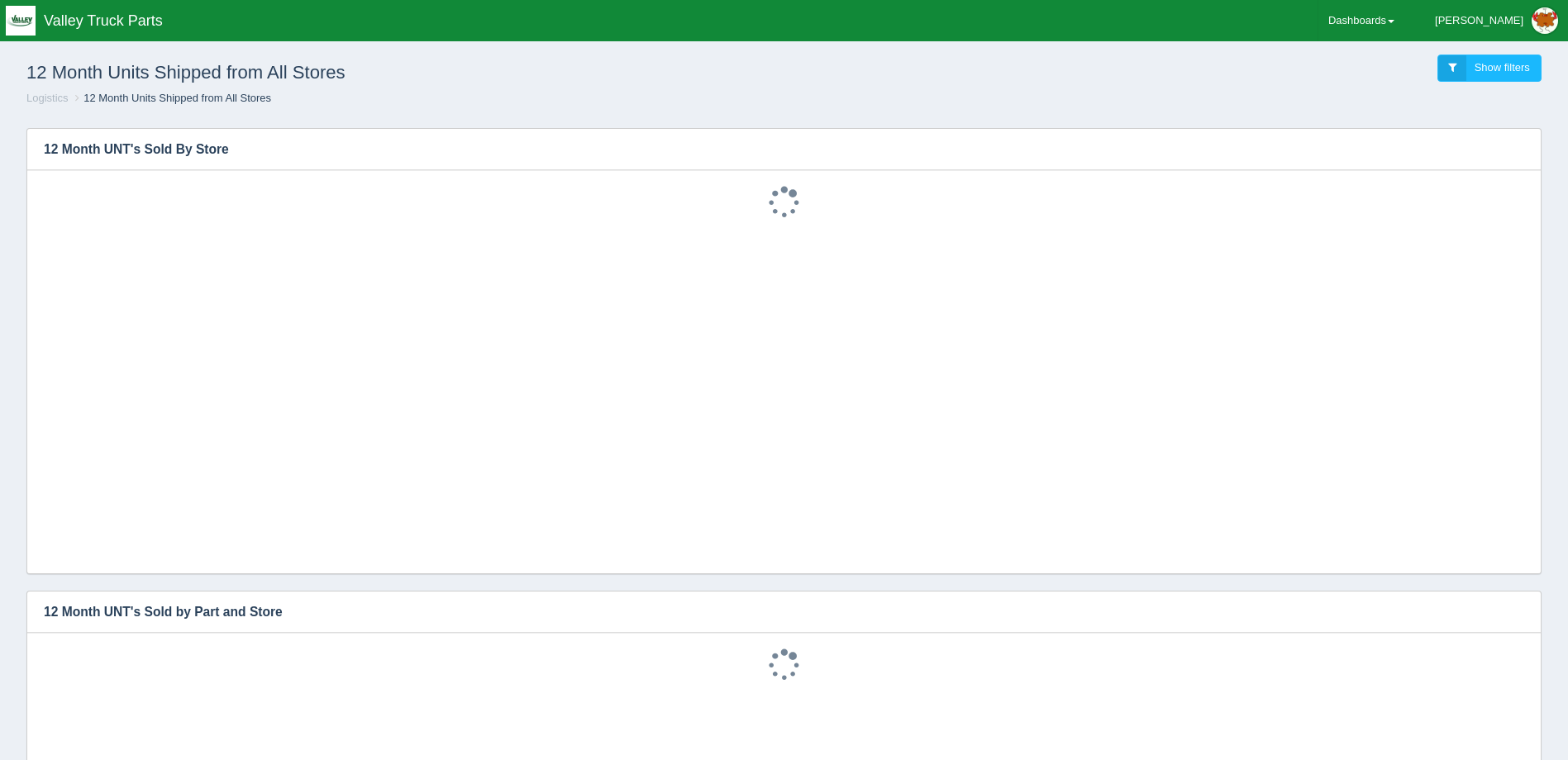 scroll, scrollTop: 0, scrollLeft: 0, axis: both 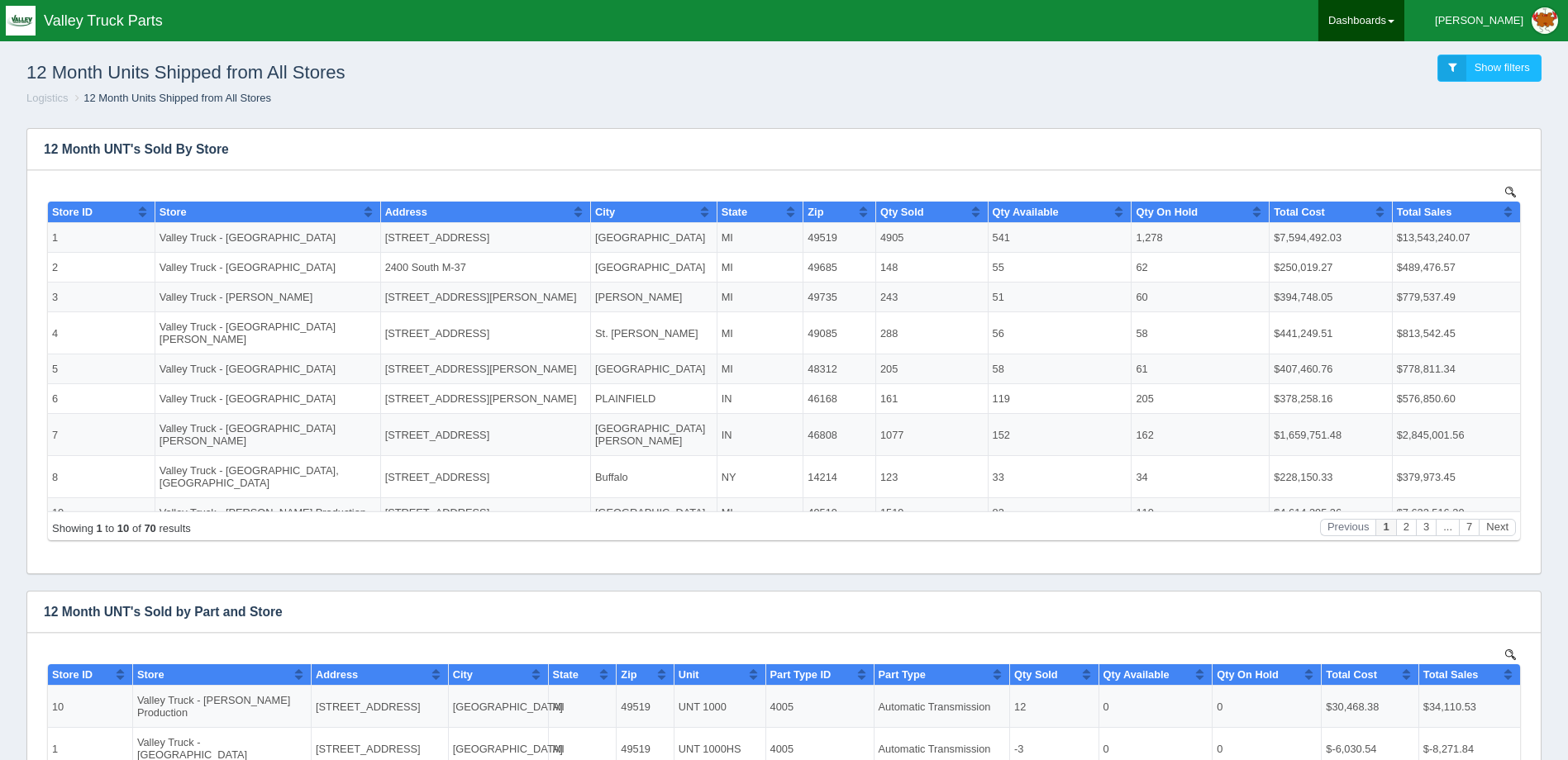 click on "Dashboards" at bounding box center [1361, 21] 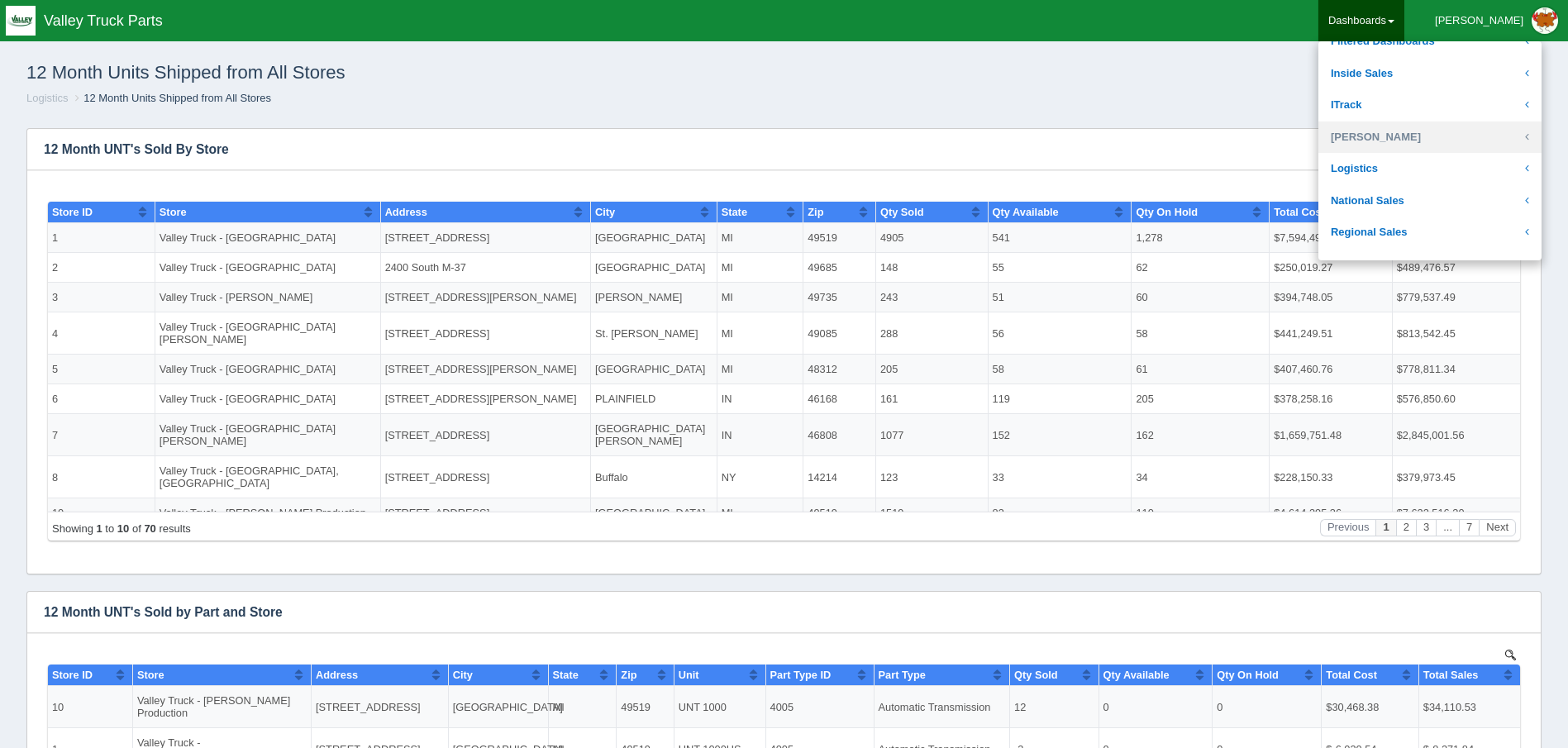 scroll, scrollTop: 248, scrollLeft: 0, axis: vertical 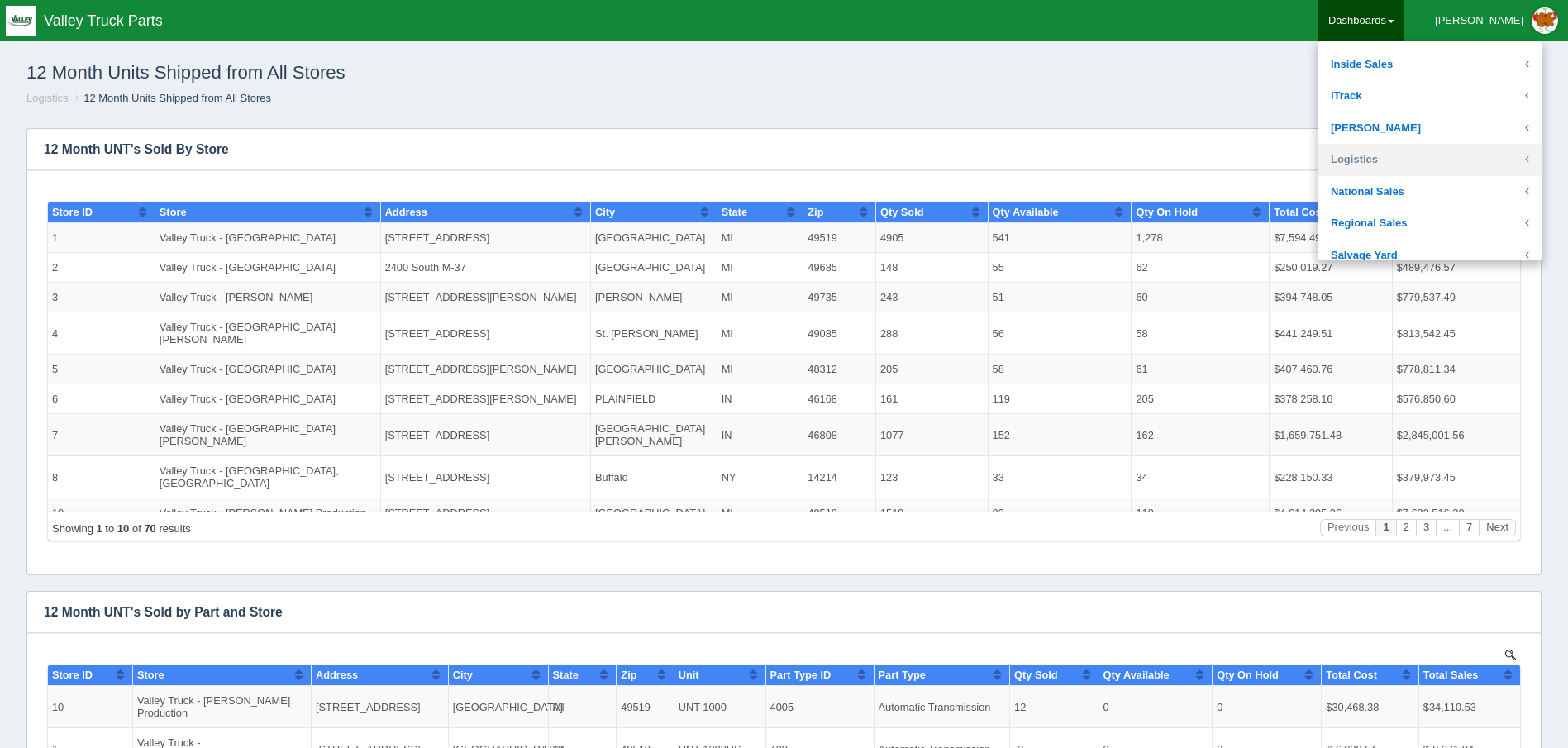 click on "Logistics" at bounding box center (1430, 160) 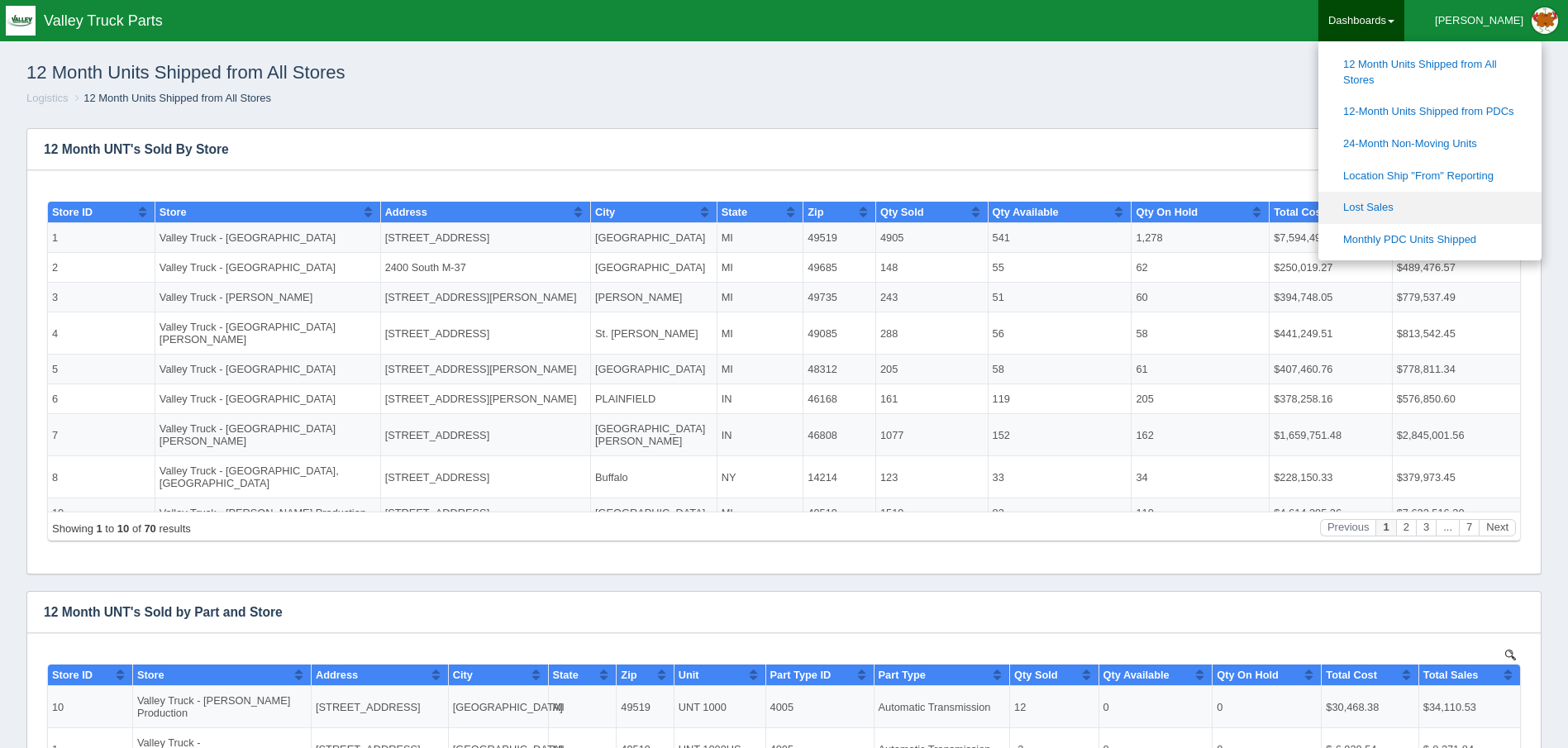 scroll, scrollTop: 413, scrollLeft: 0, axis: vertical 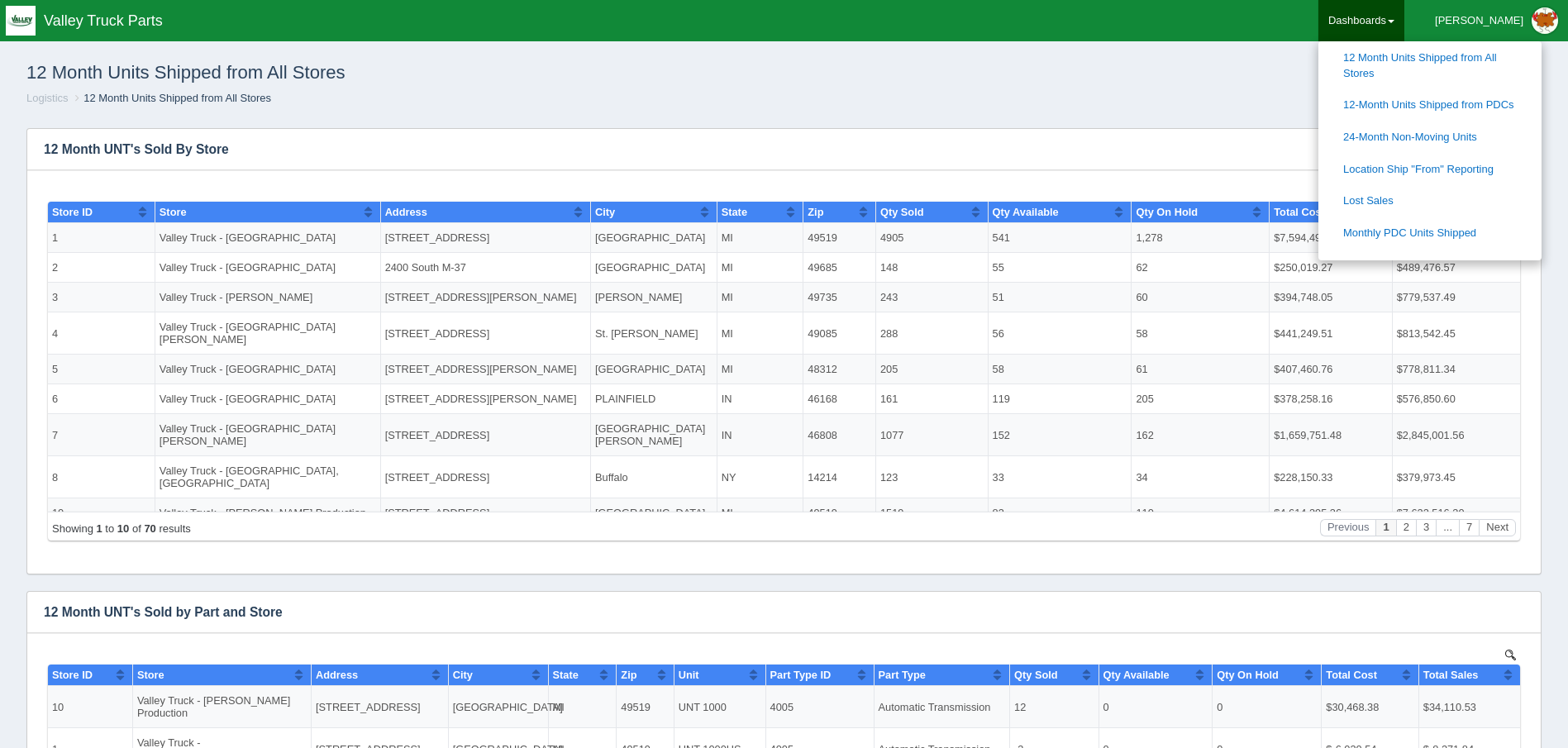 click on "12 Month Units Shipped from All Stores
Show filters" at bounding box center (784, 69) 